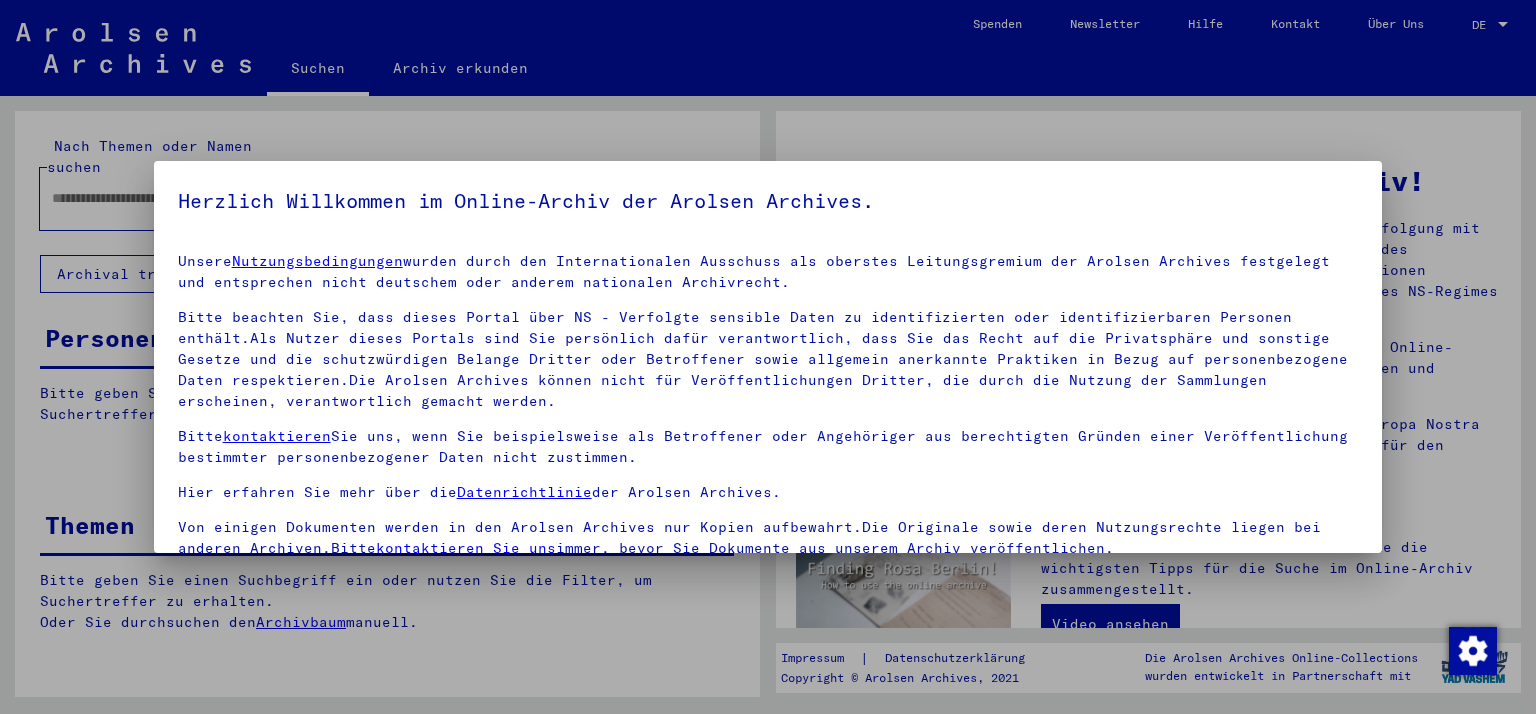 scroll, scrollTop: 0, scrollLeft: 0, axis: both 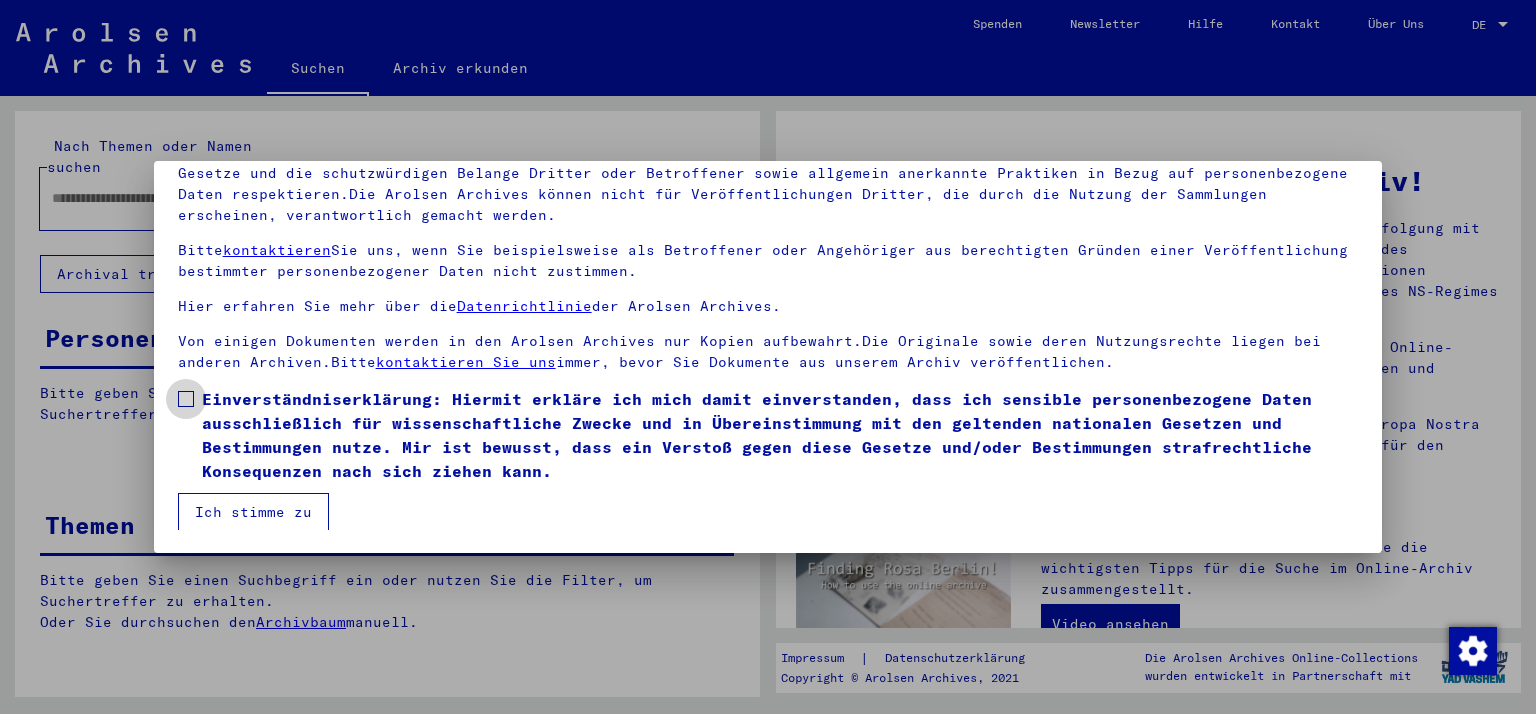 click at bounding box center (186, 399) 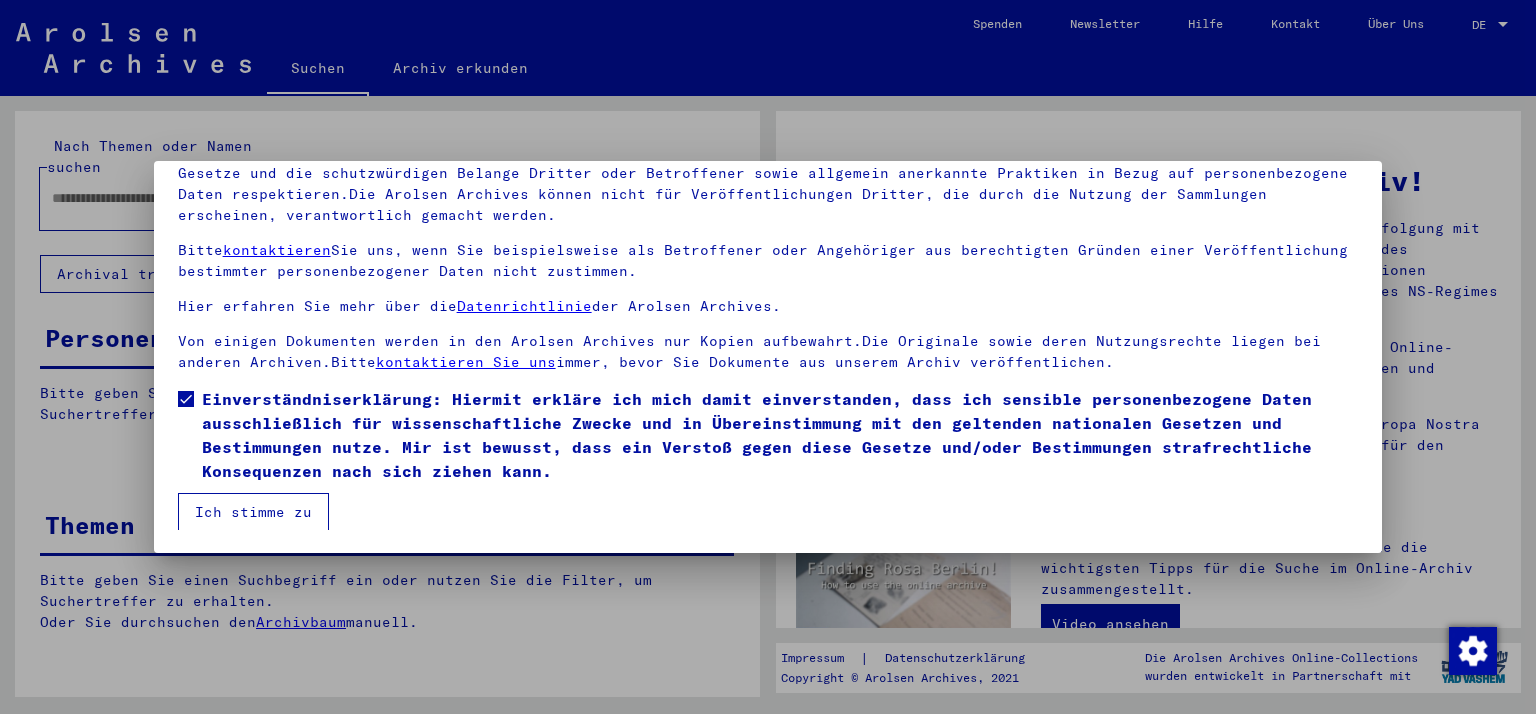 click on "Ich stimme zu" at bounding box center [253, 512] 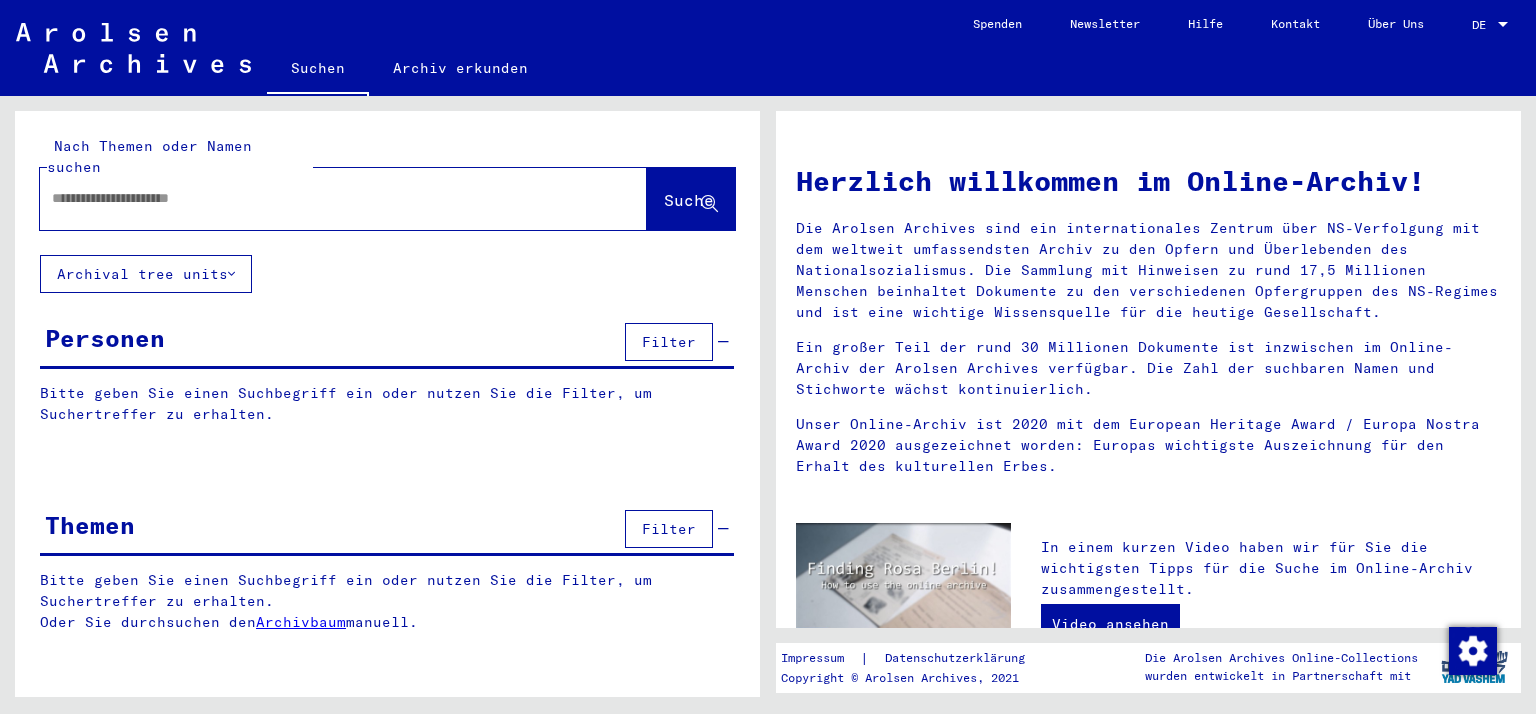 click at bounding box center [319, 198] 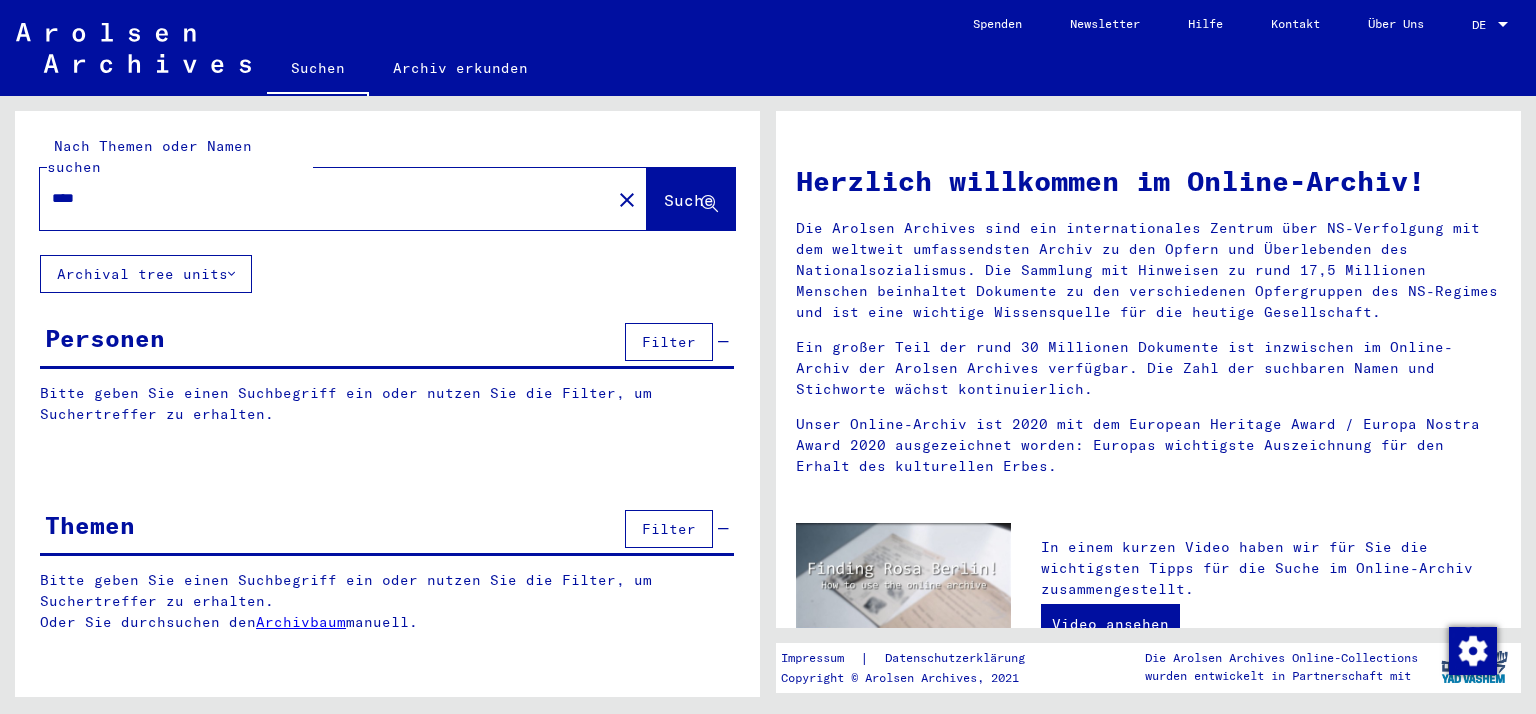 type on "****" 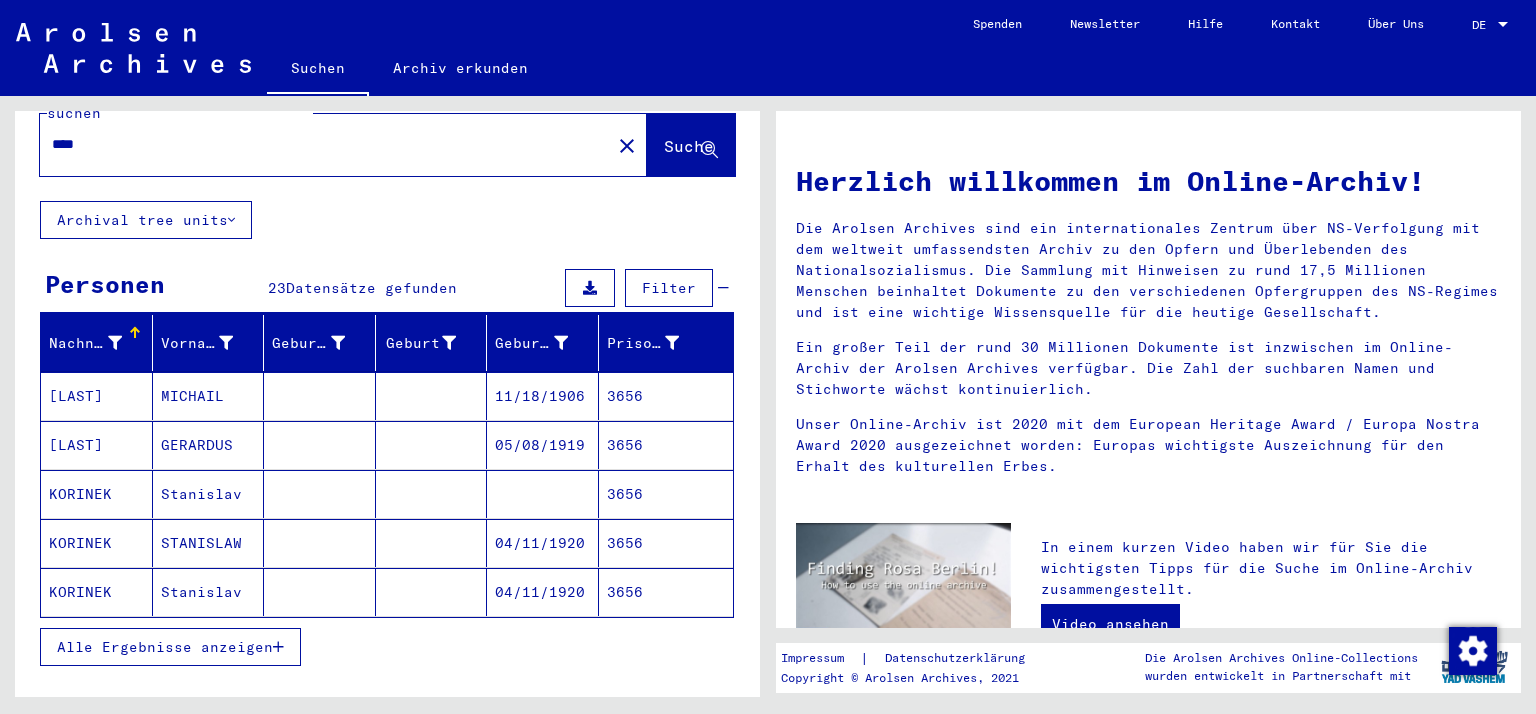 scroll, scrollTop: 133, scrollLeft: 0, axis: vertical 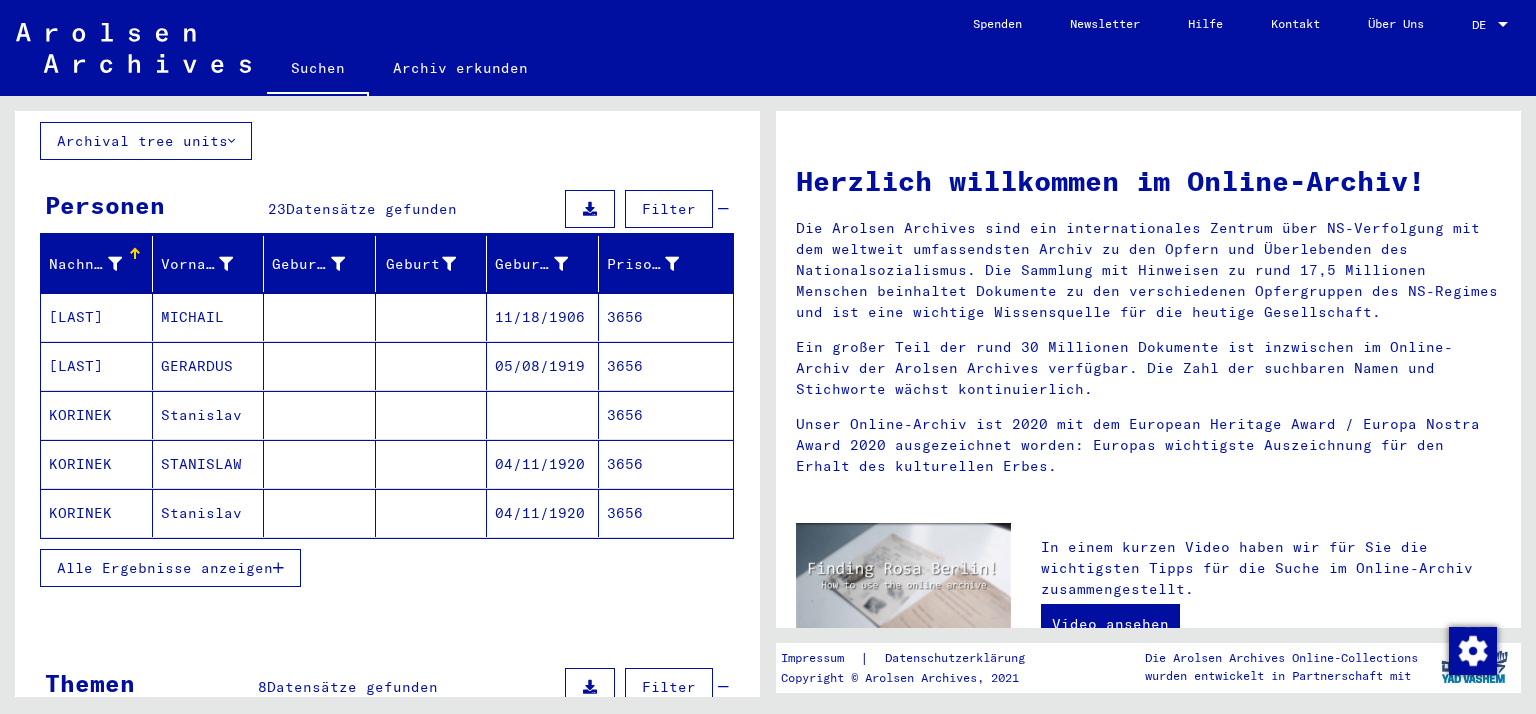 click on "Alle Ergebnisse anzeigen" at bounding box center [165, 568] 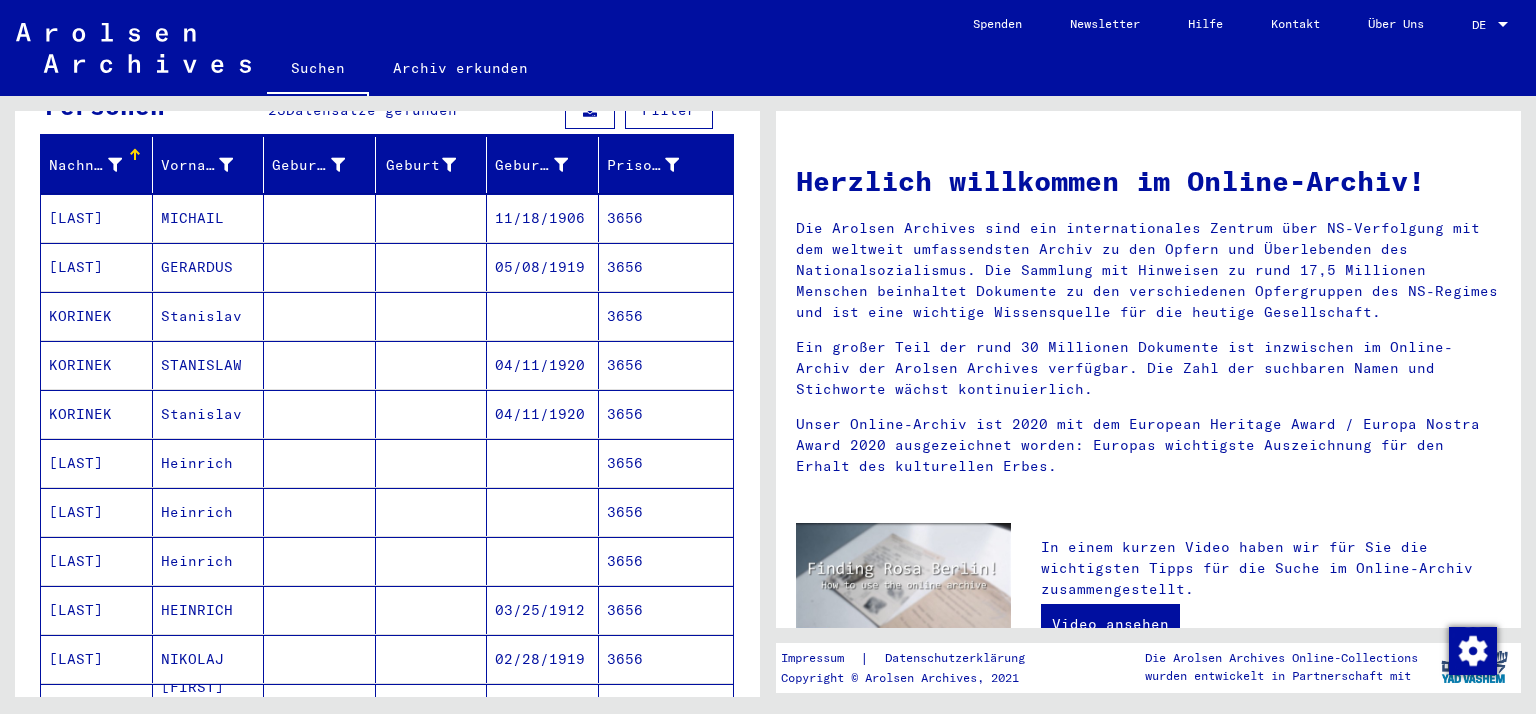 scroll, scrollTop: 400, scrollLeft: 0, axis: vertical 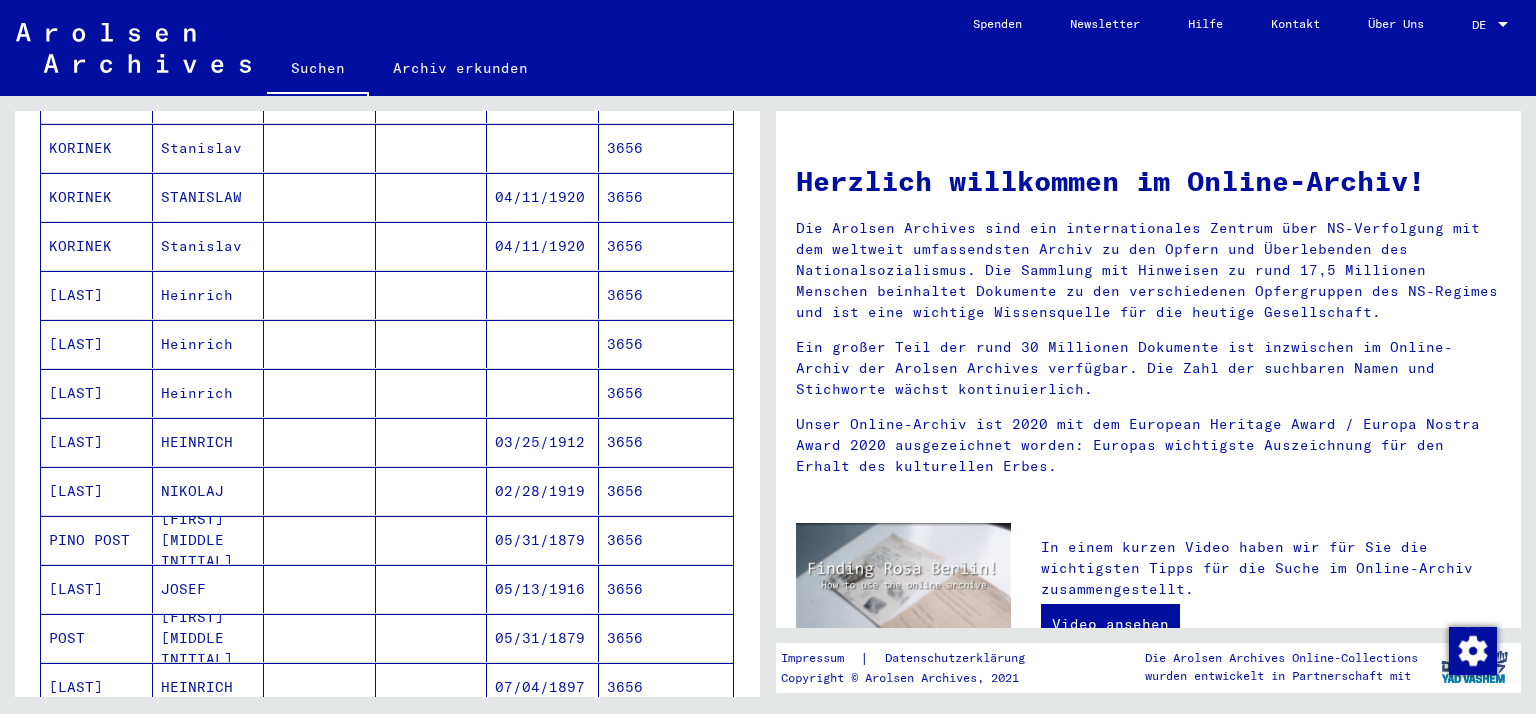 click on "[LAST]" at bounding box center [97, 344] 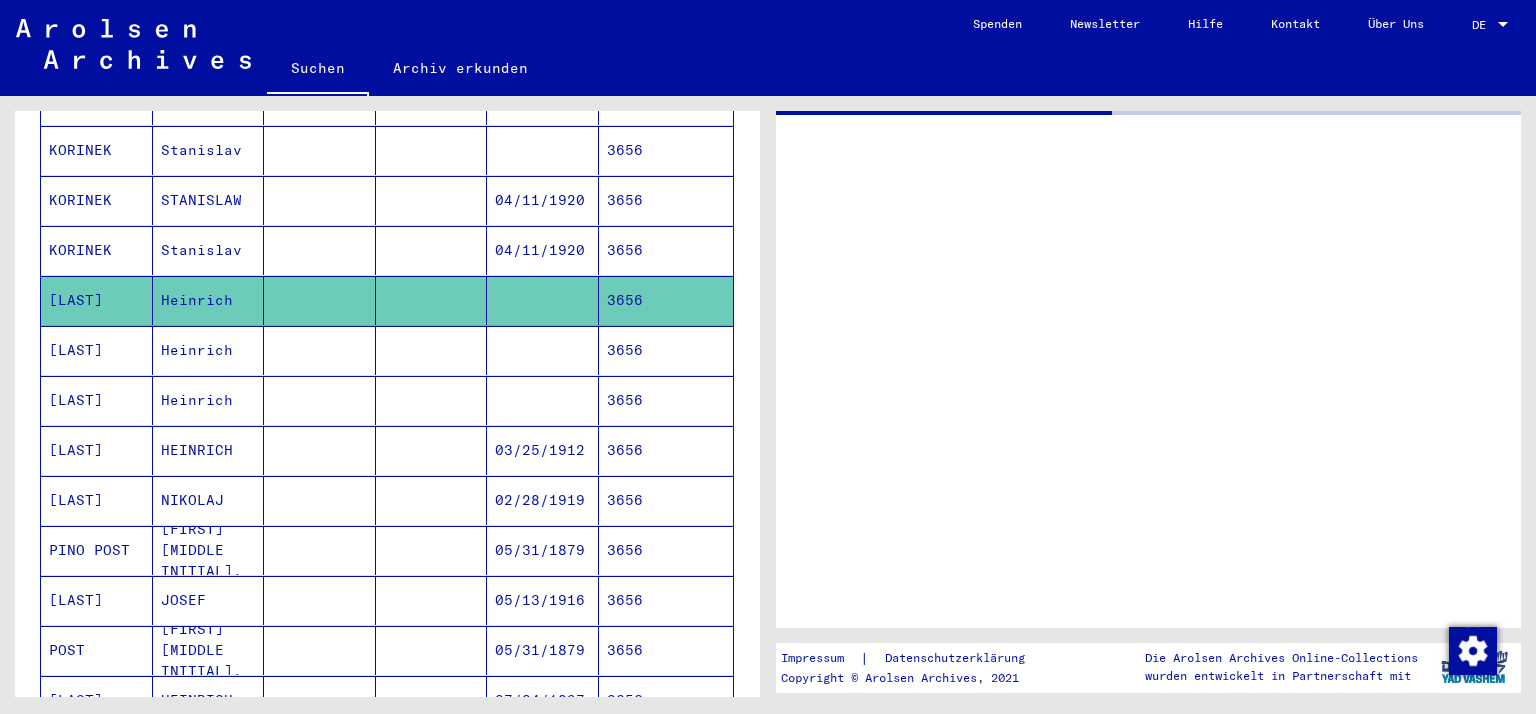 scroll, scrollTop: 402, scrollLeft: 0, axis: vertical 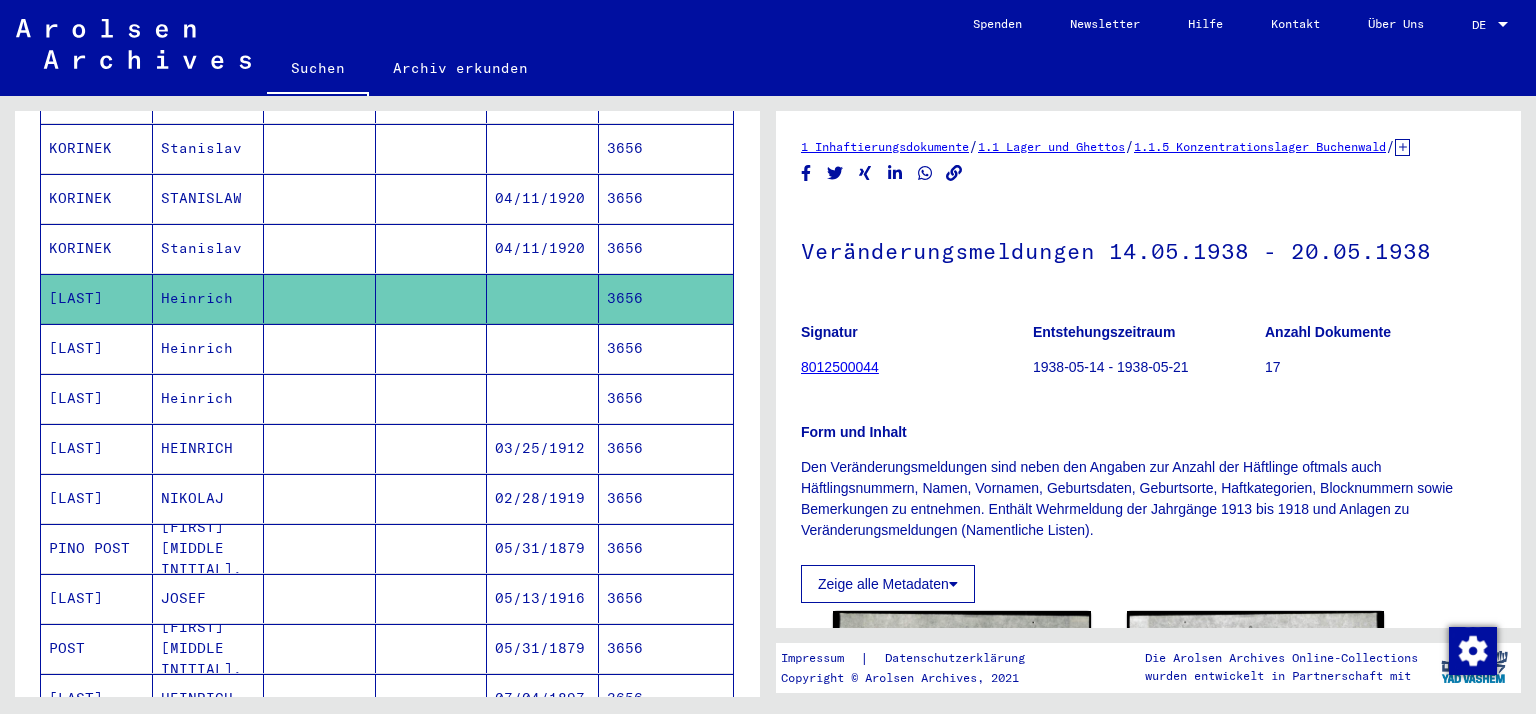 click on "[LAST]" at bounding box center [97, 398] 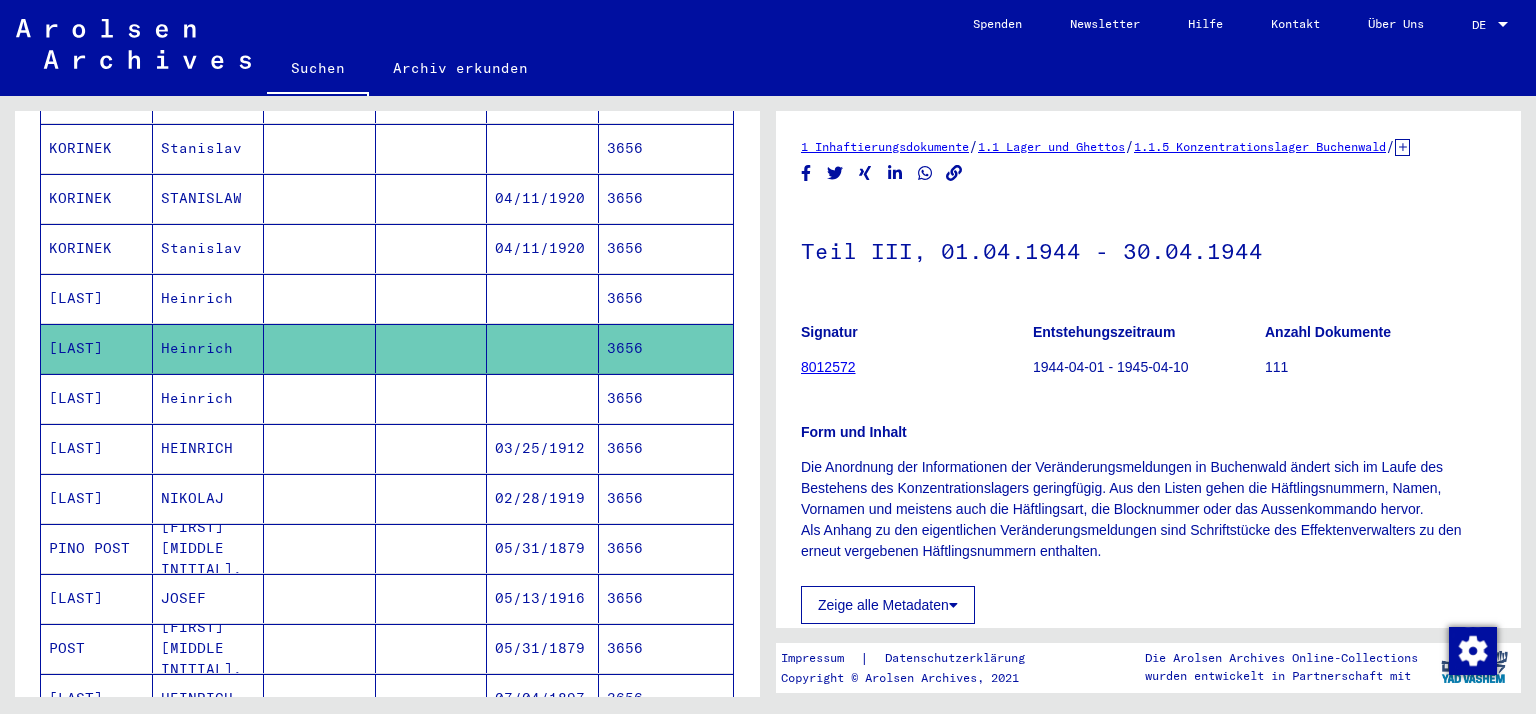 scroll, scrollTop: 0, scrollLeft: 0, axis: both 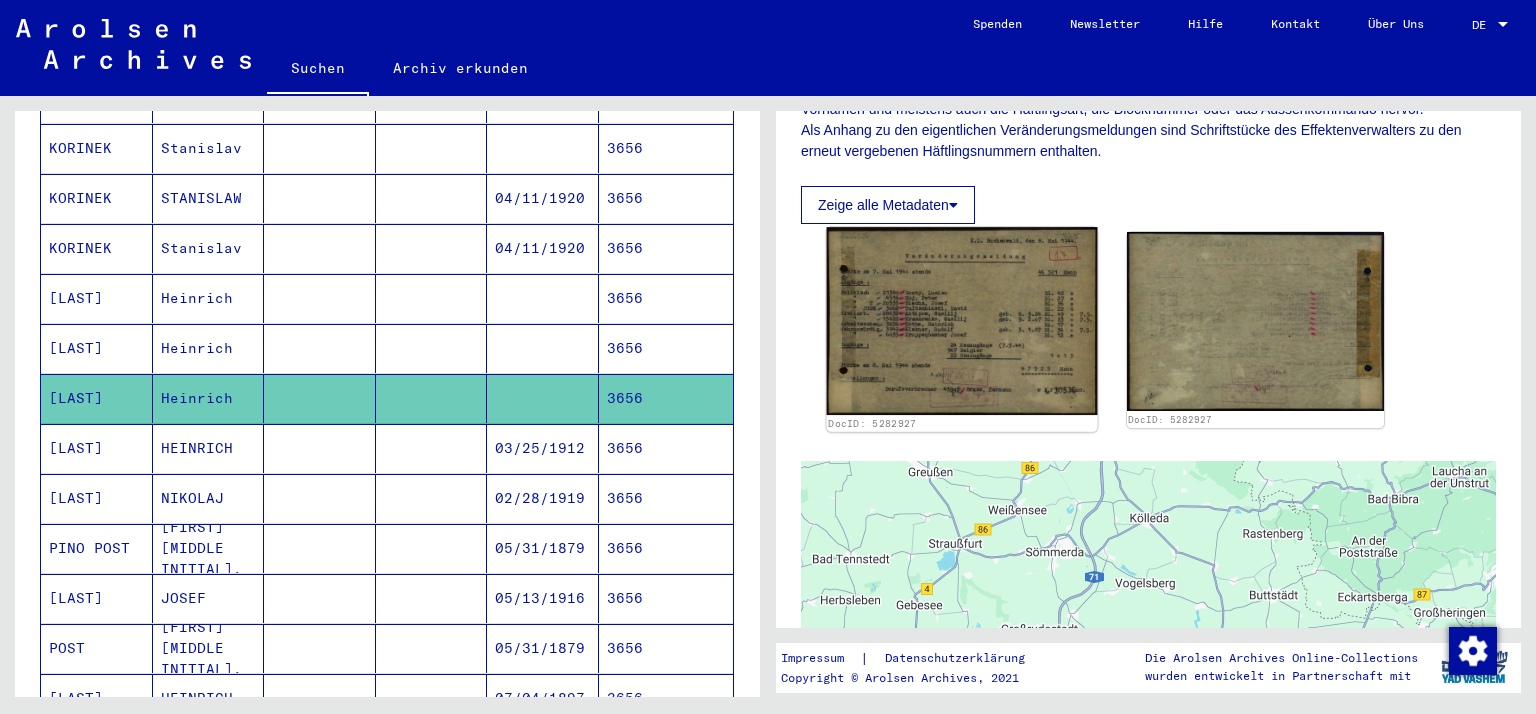 click 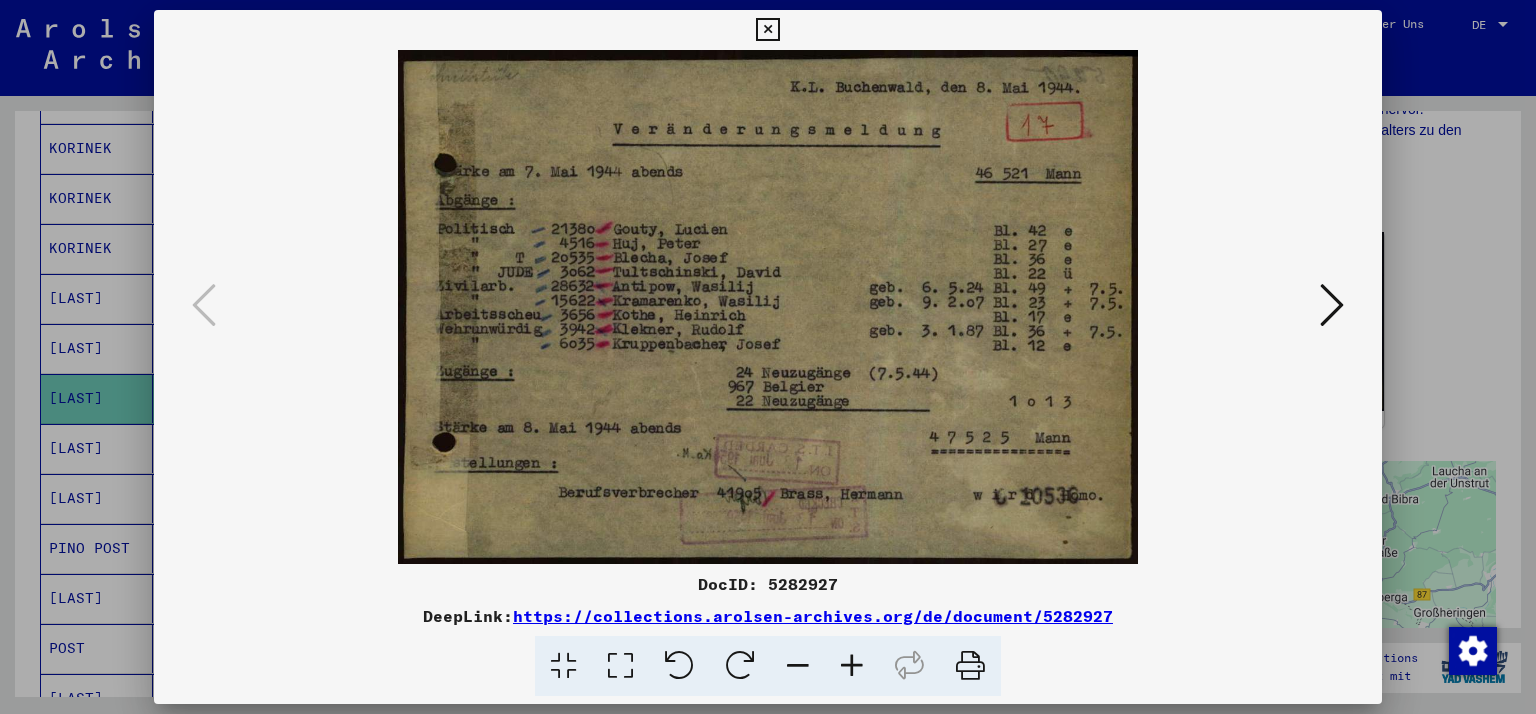click at bounding box center [1332, 305] 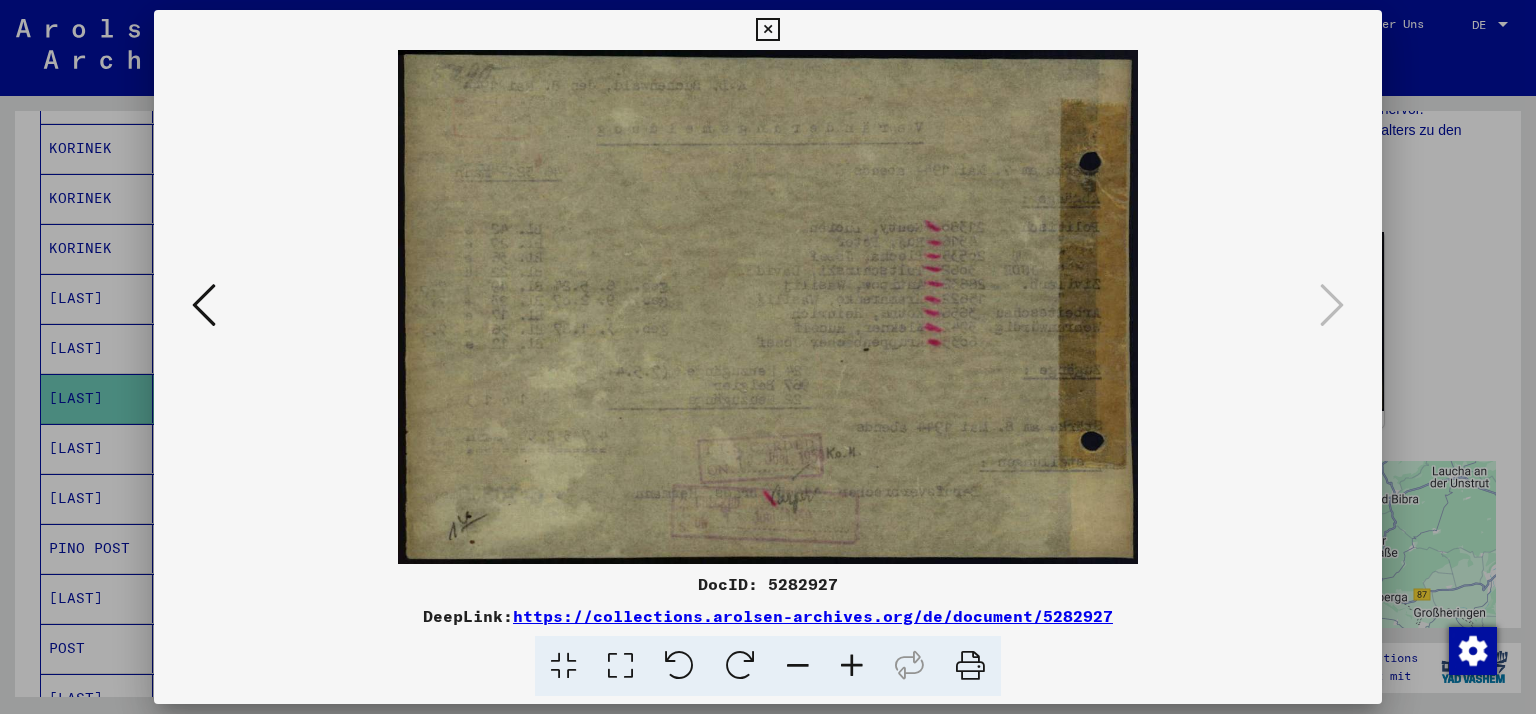click at bounding box center (768, 357) 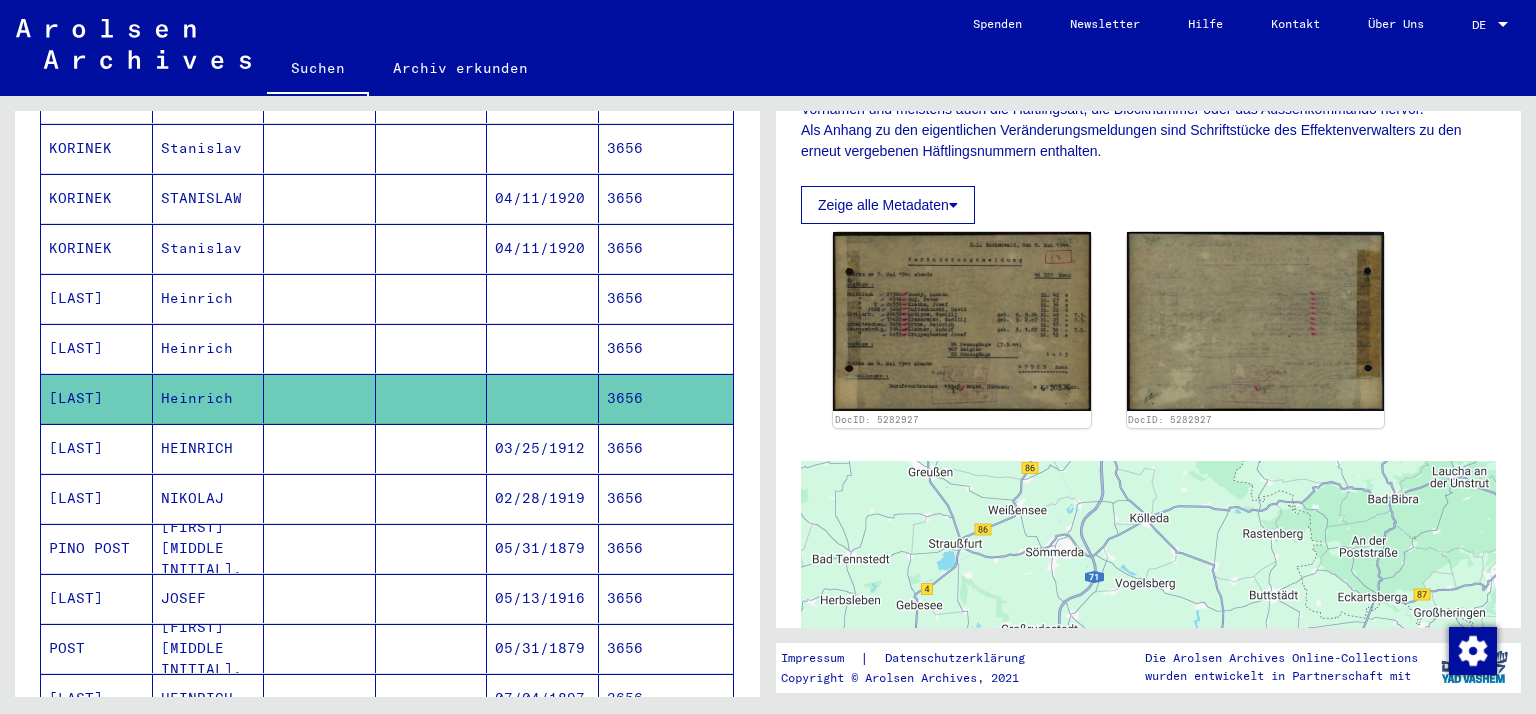 click on "[LAST]" at bounding box center (97, 498) 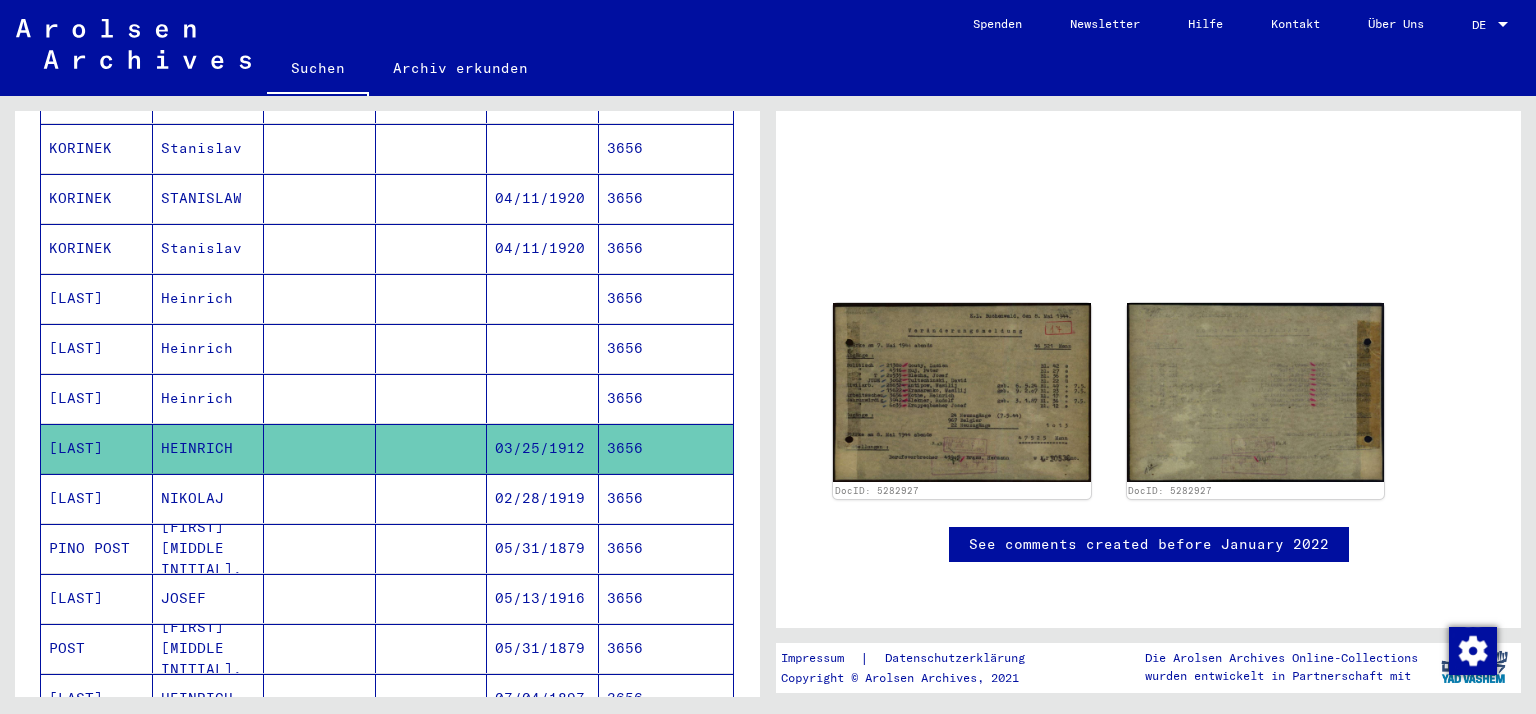 scroll, scrollTop: 147, scrollLeft: 0, axis: vertical 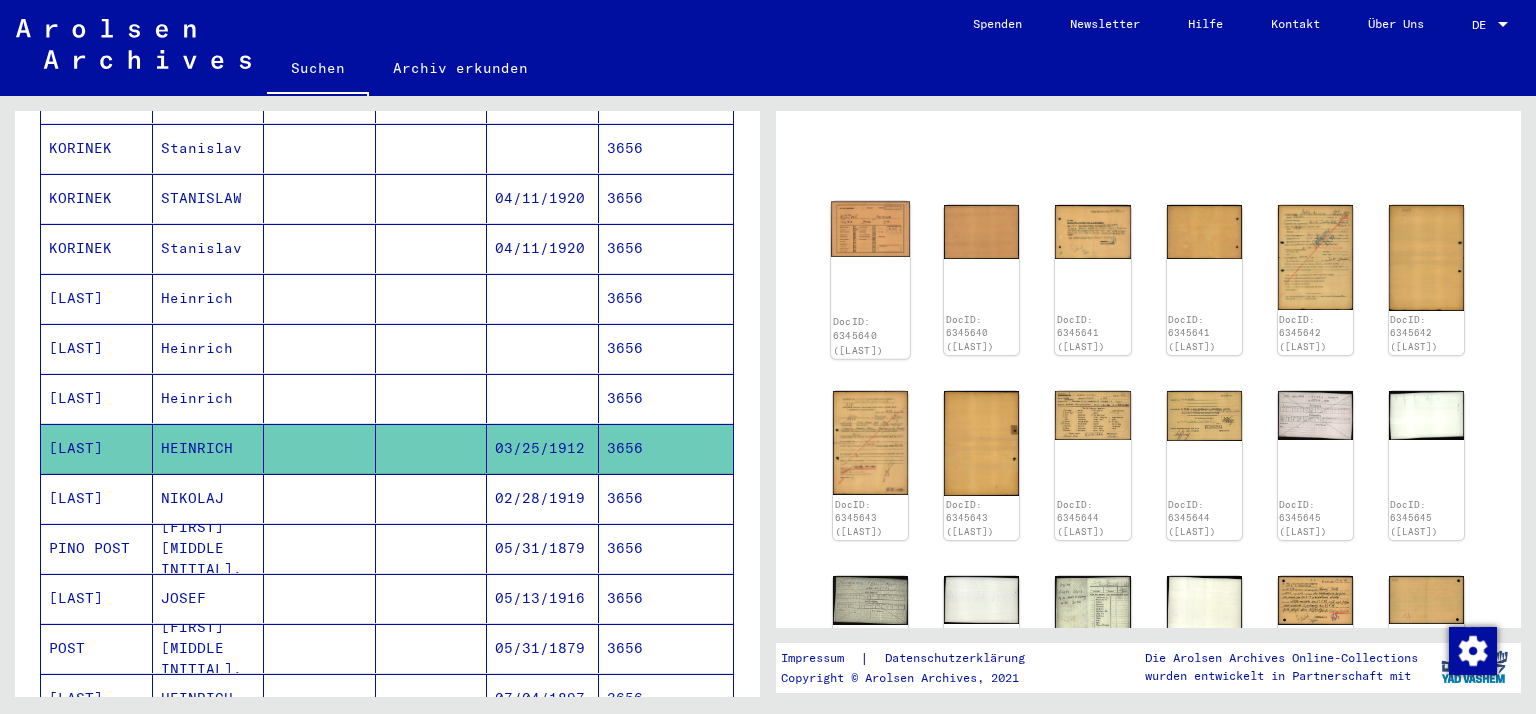 click 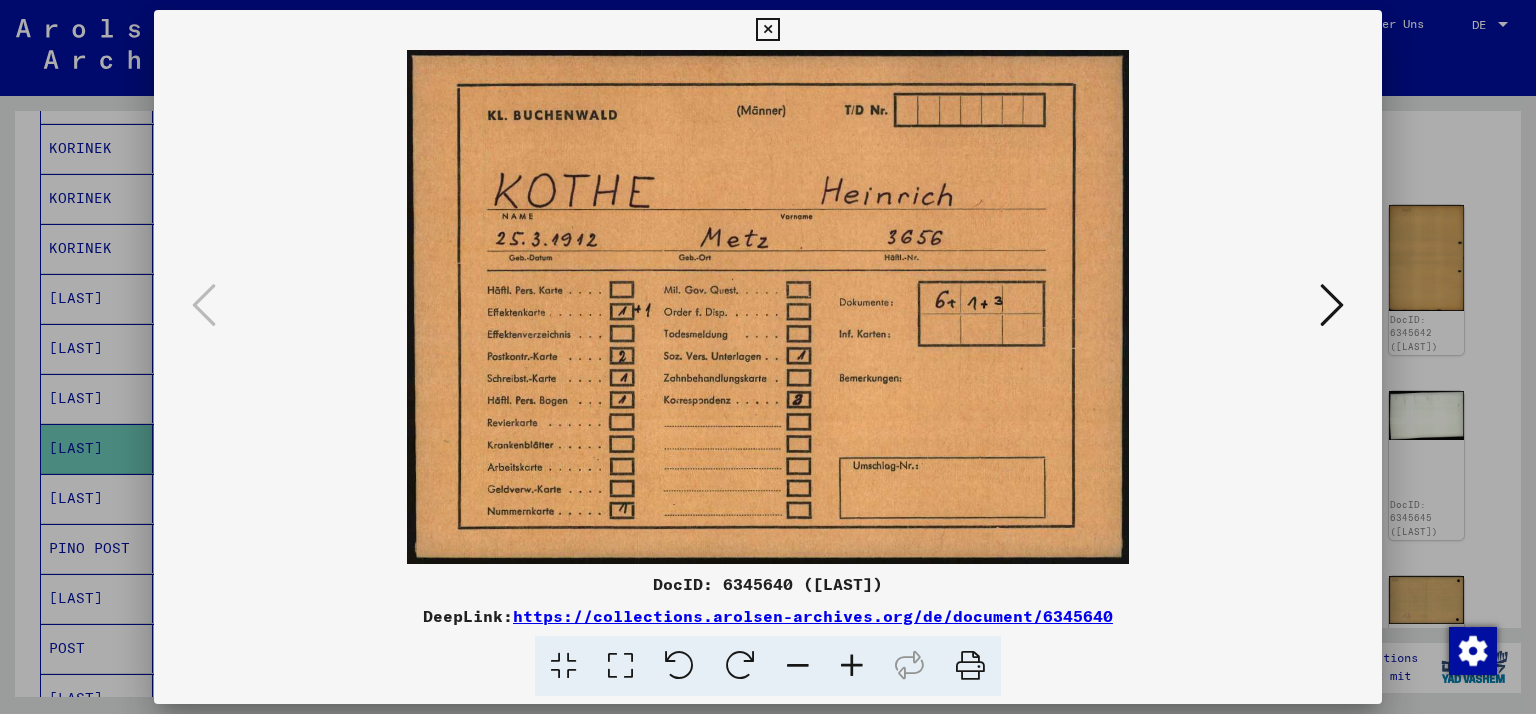 click at bounding box center [1332, 305] 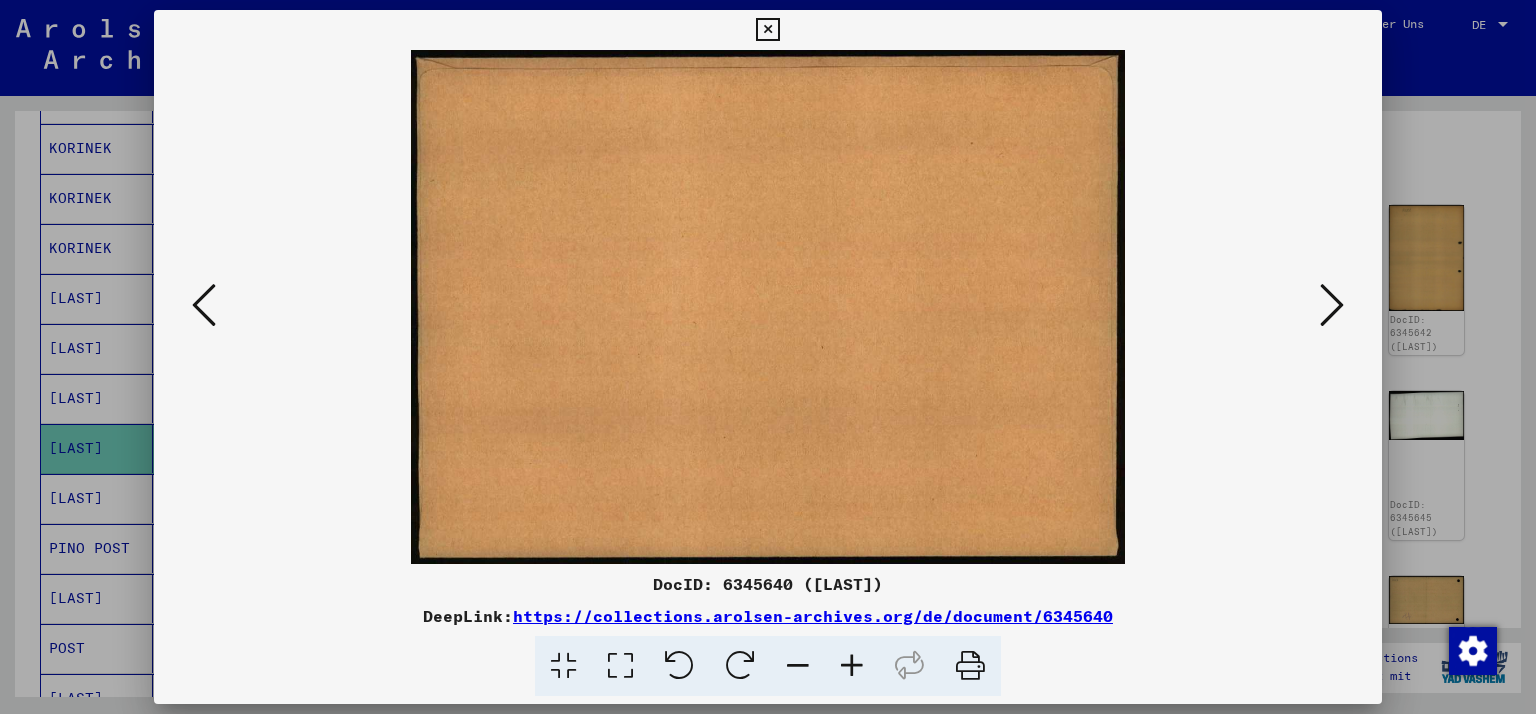 click at bounding box center (1332, 305) 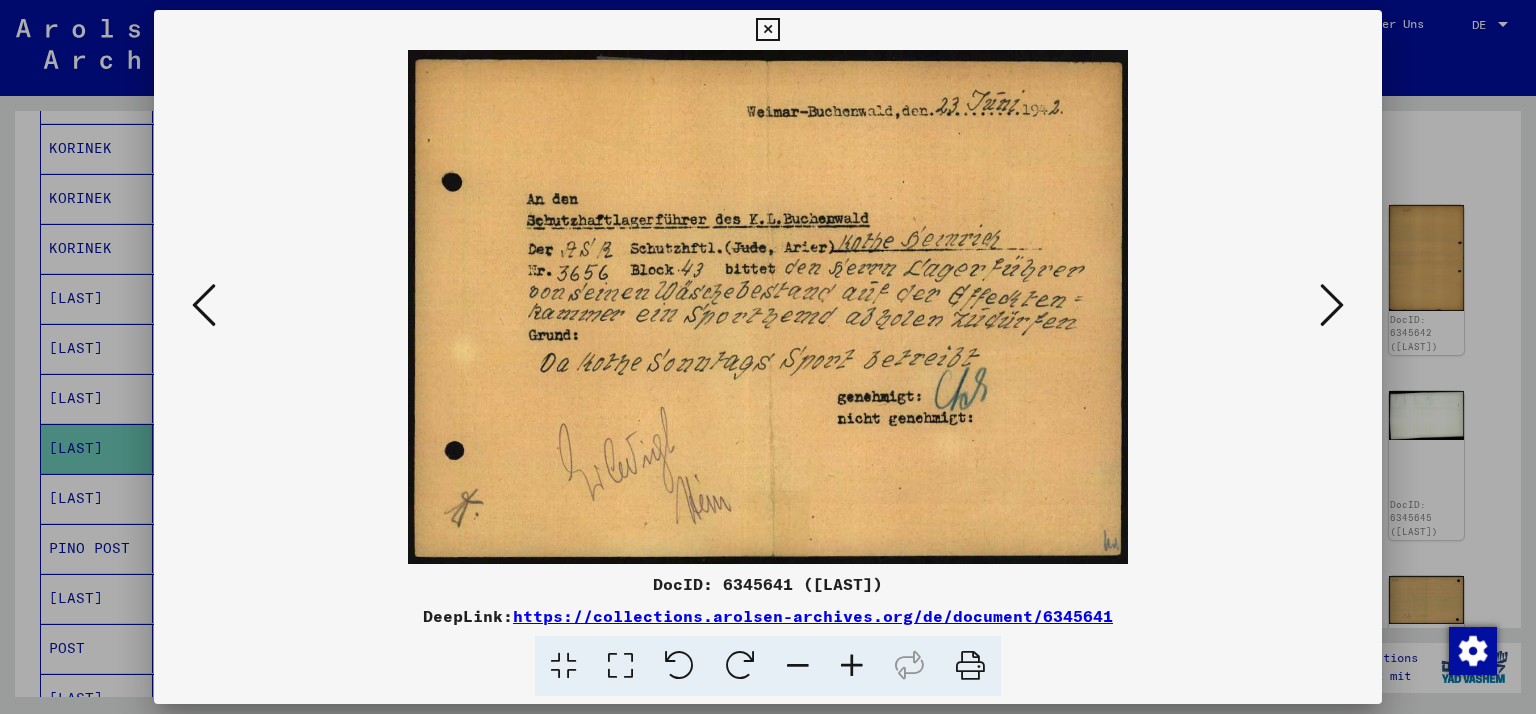 click at bounding box center (1332, 305) 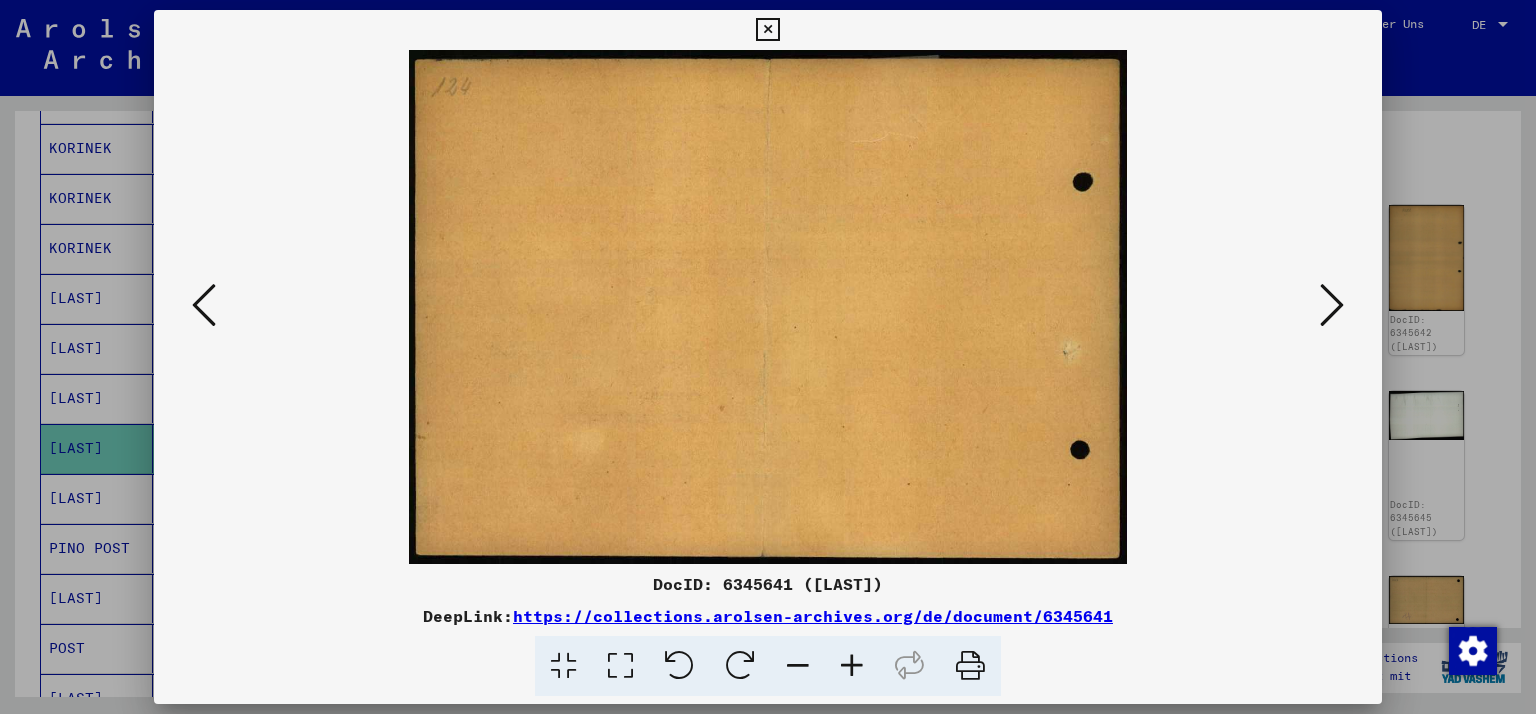 click at bounding box center [1332, 305] 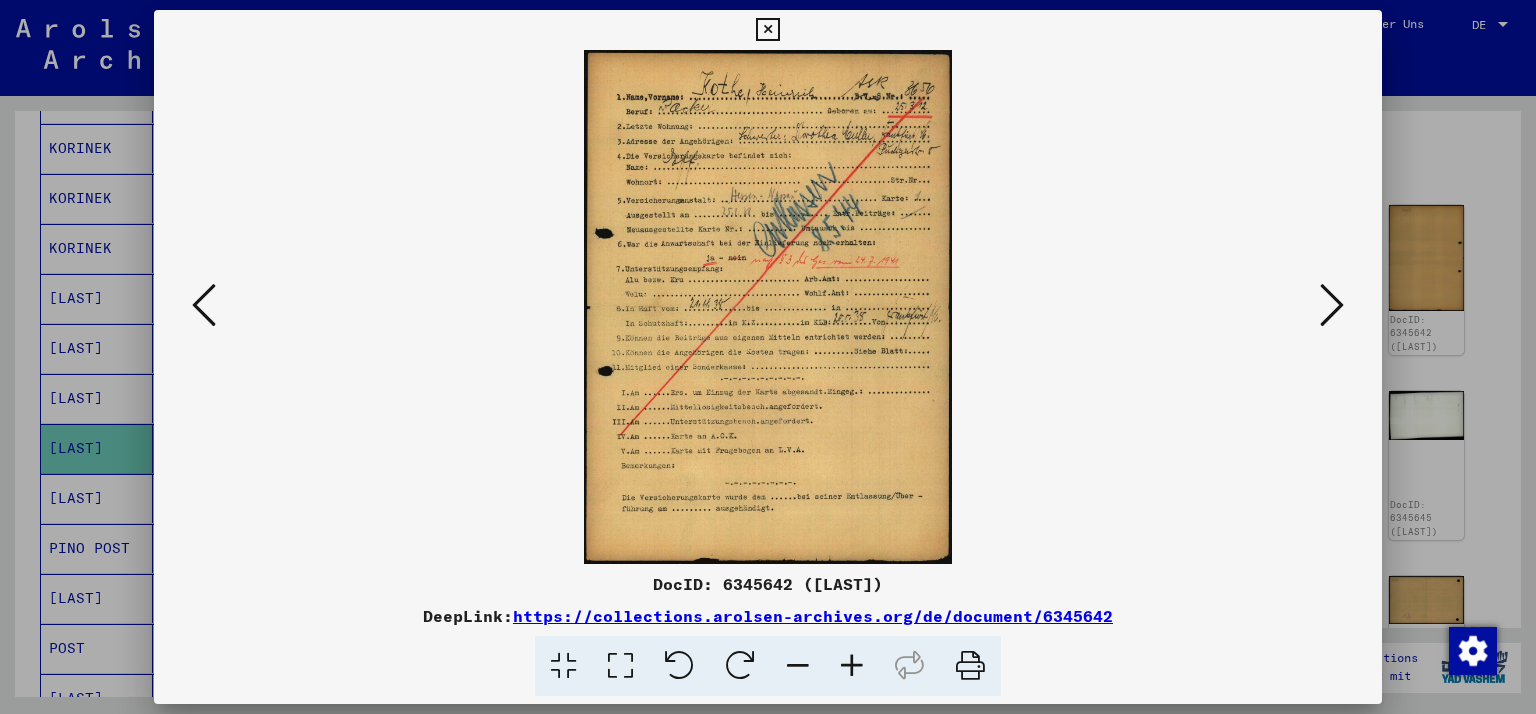click at bounding box center [1332, 305] 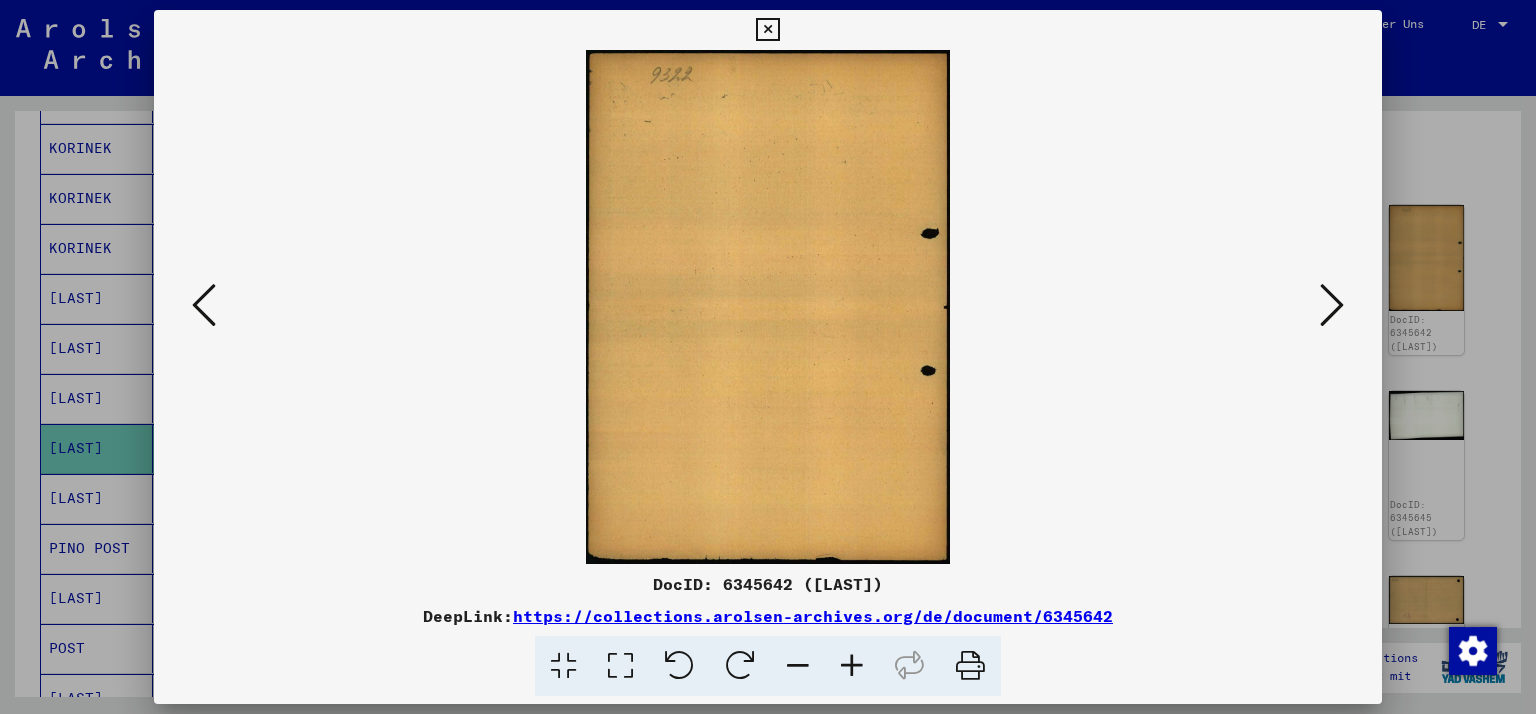 click at bounding box center [1332, 305] 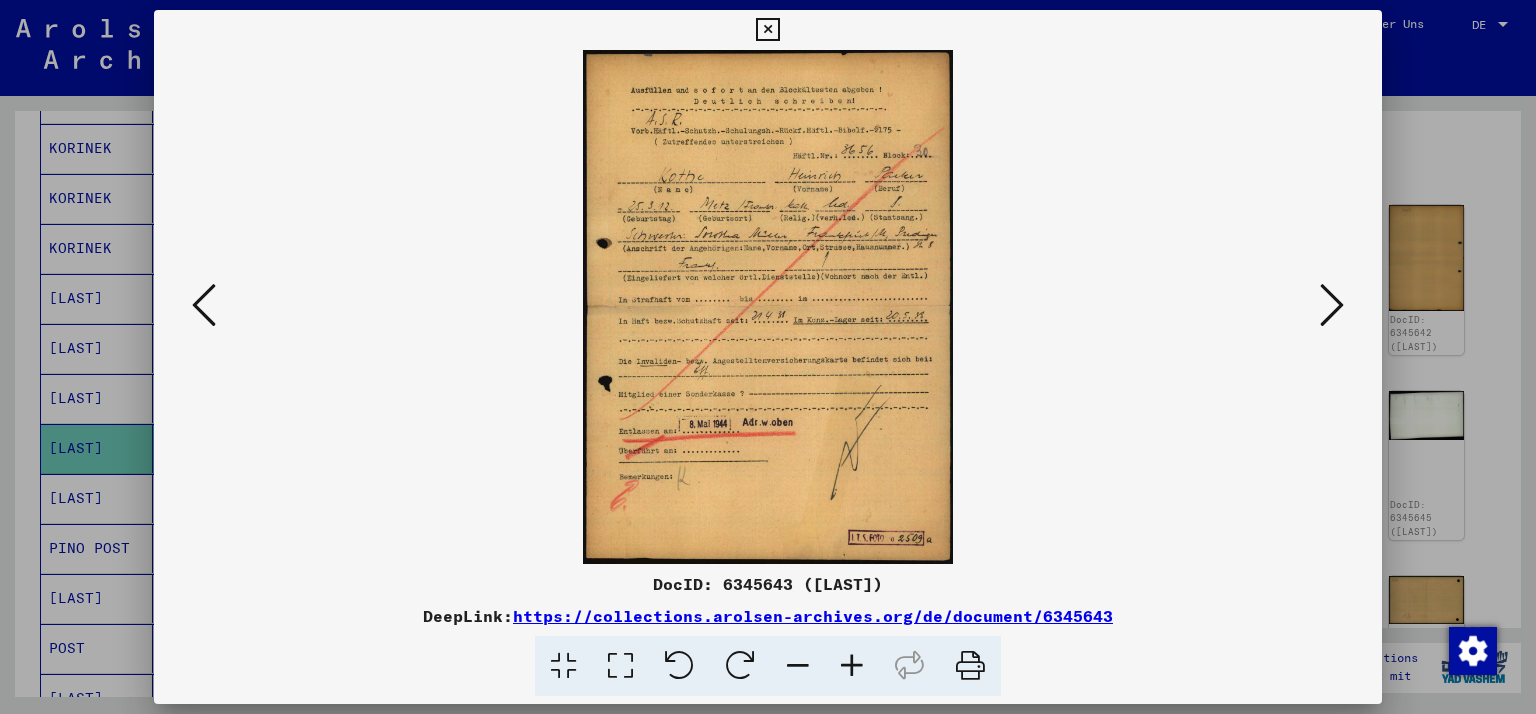 click at bounding box center (1332, 305) 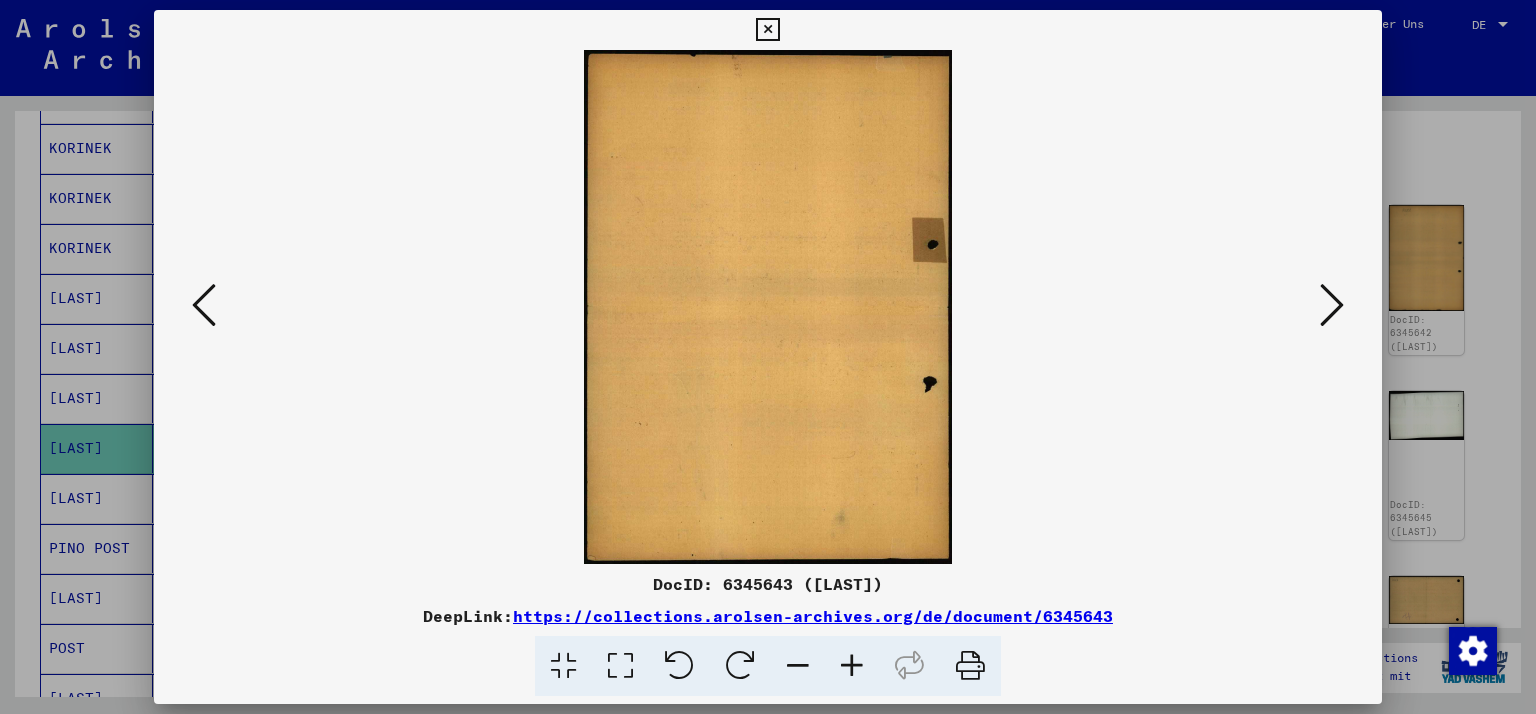 click at bounding box center (1332, 305) 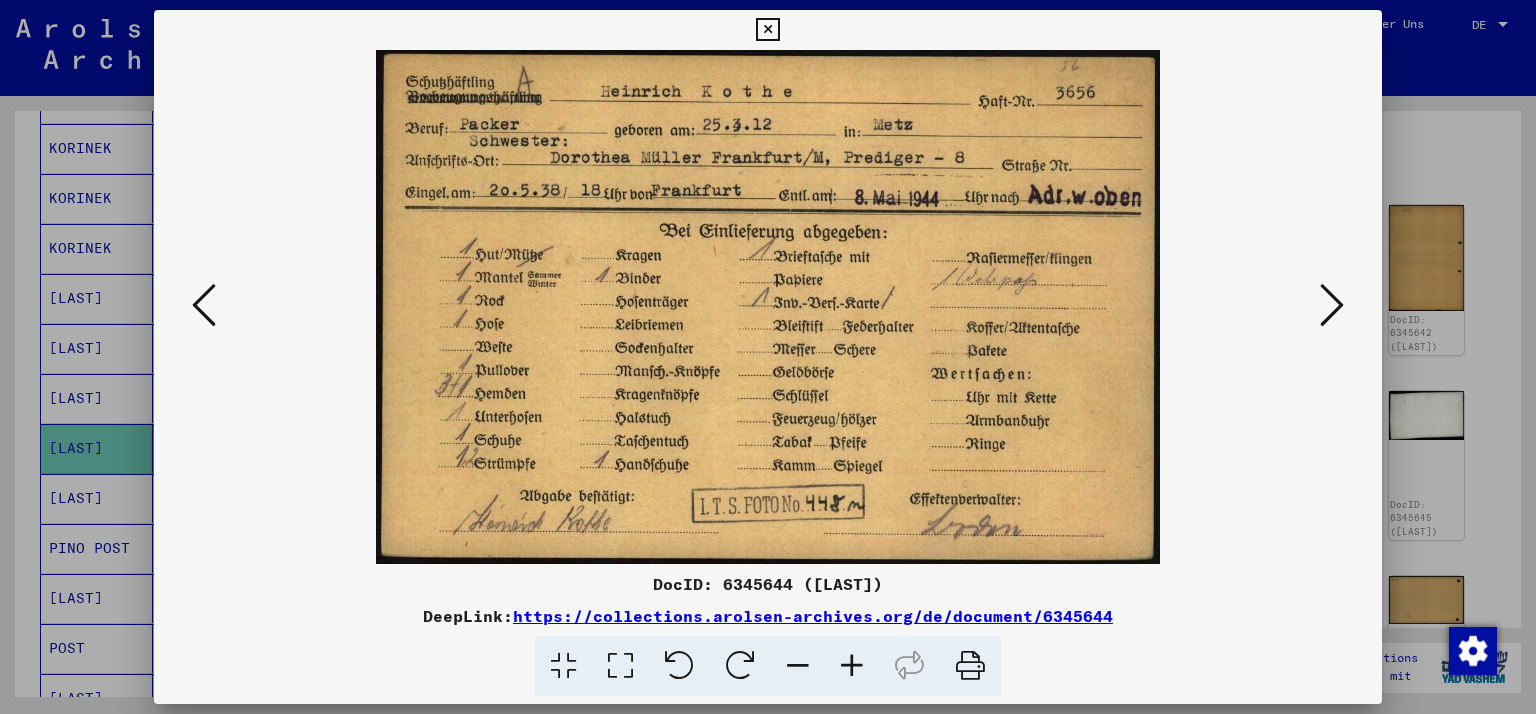 click at bounding box center [1332, 305] 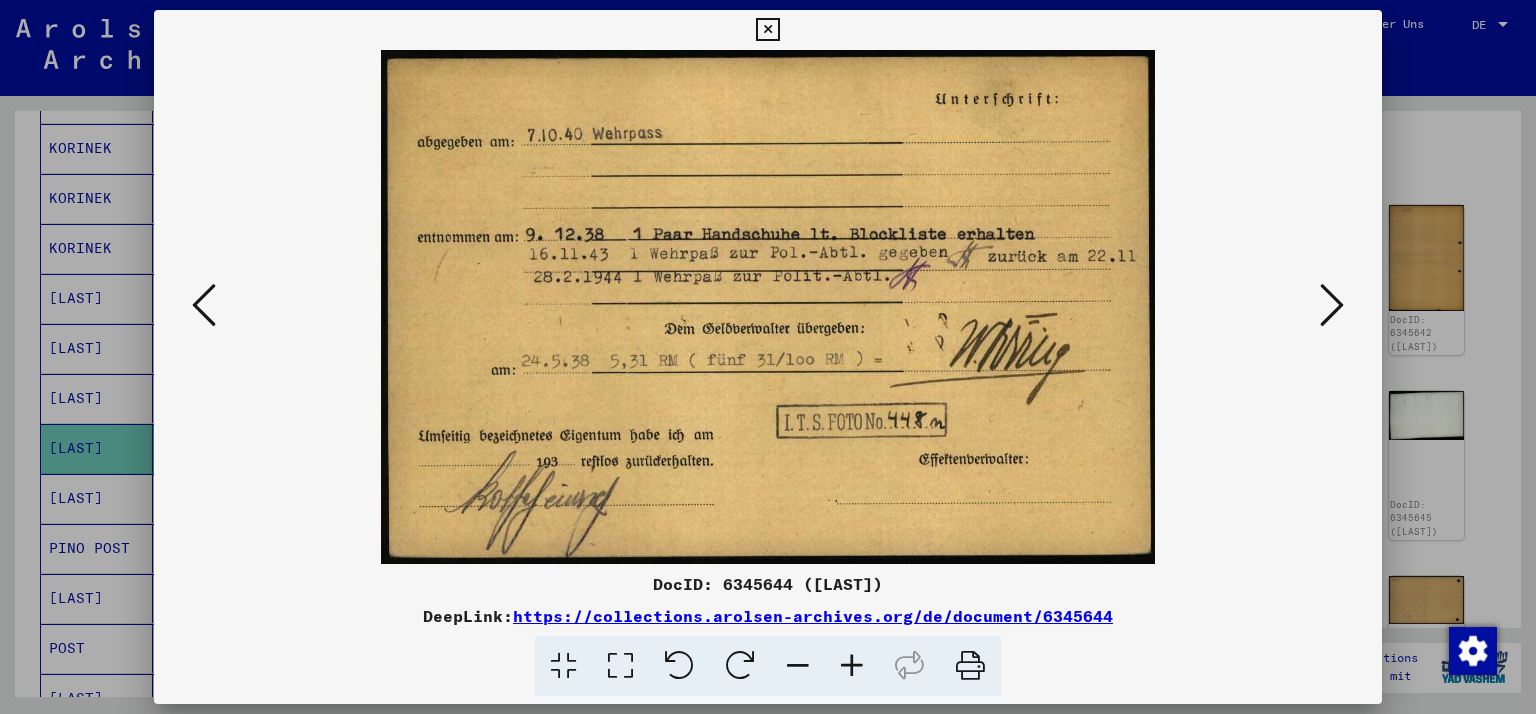 click at bounding box center [1332, 305] 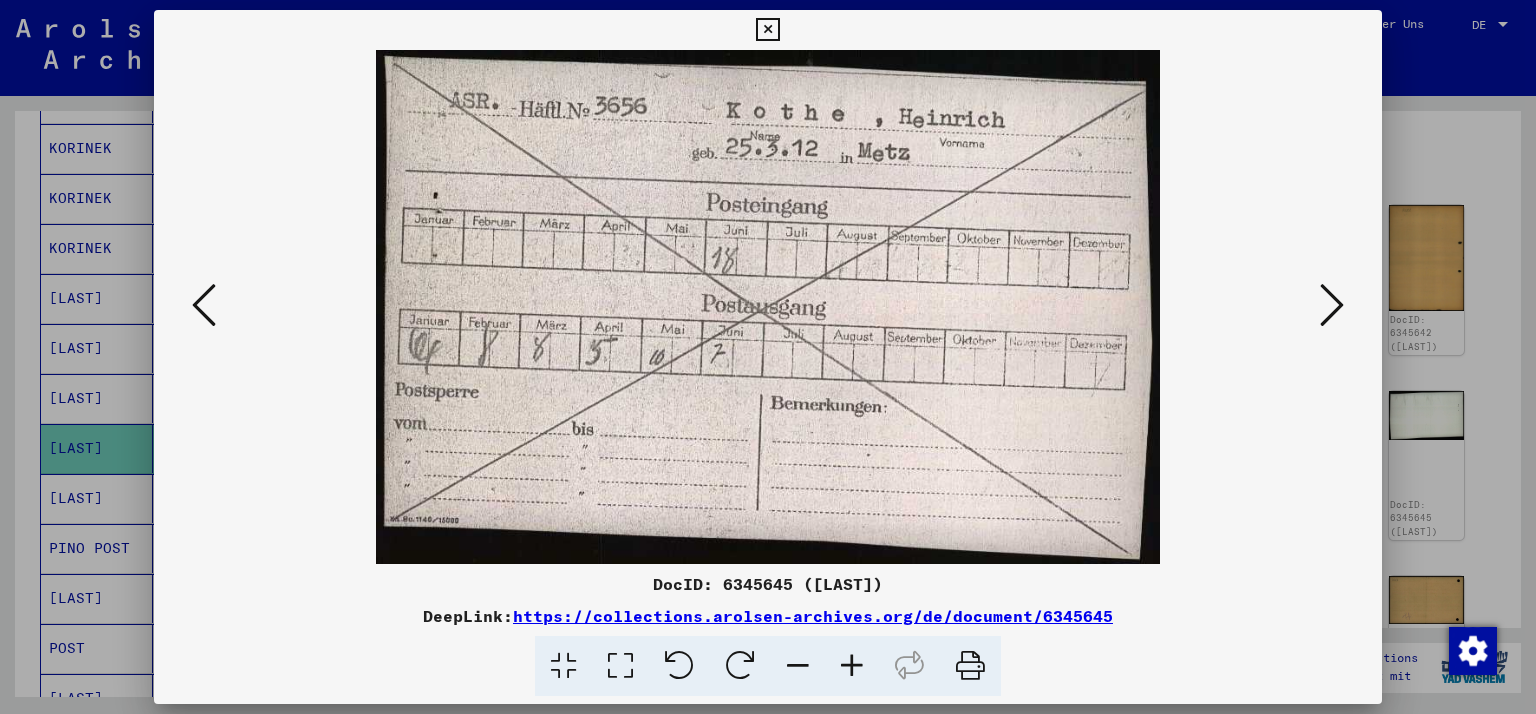 click at bounding box center [1332, 305] 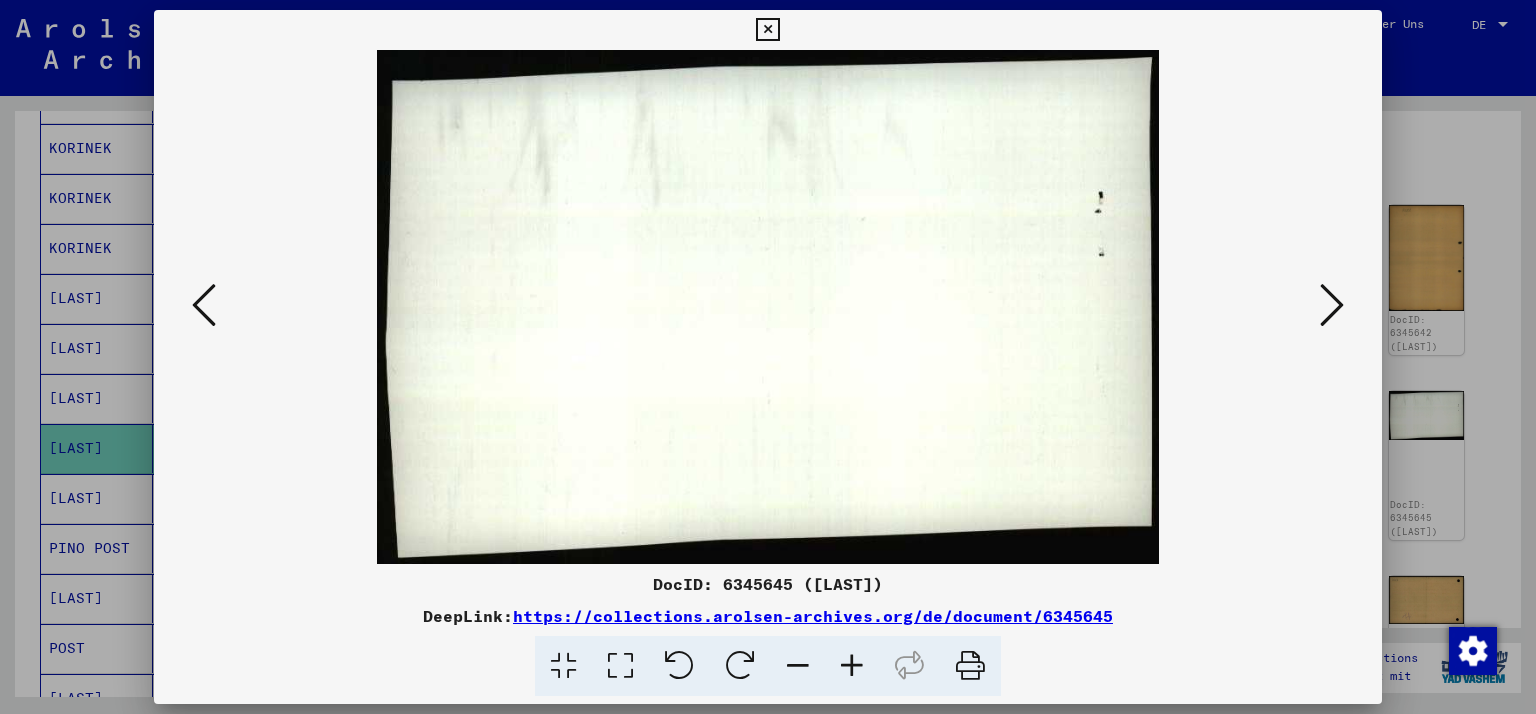 click at bounding box center (1332, 305) 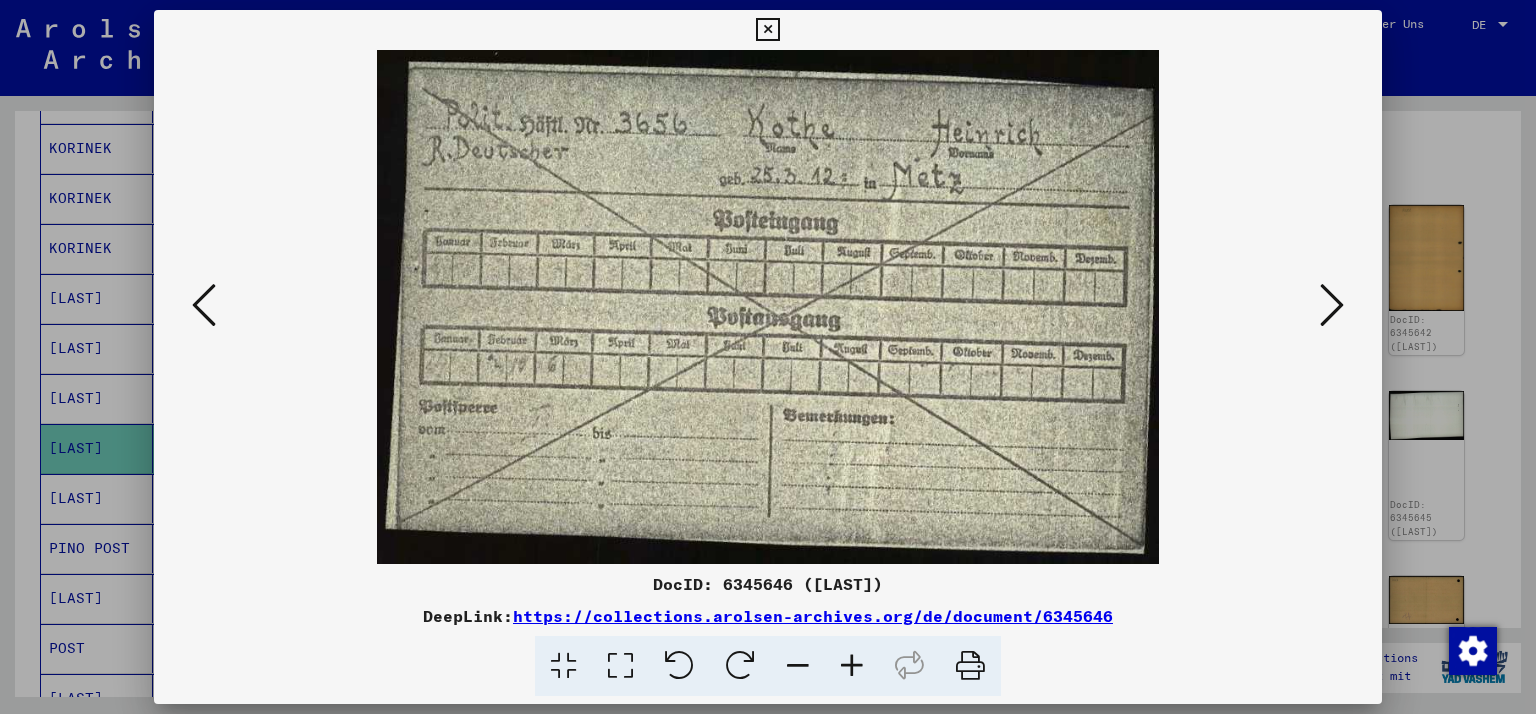 click at bounding box center [1332, 305] 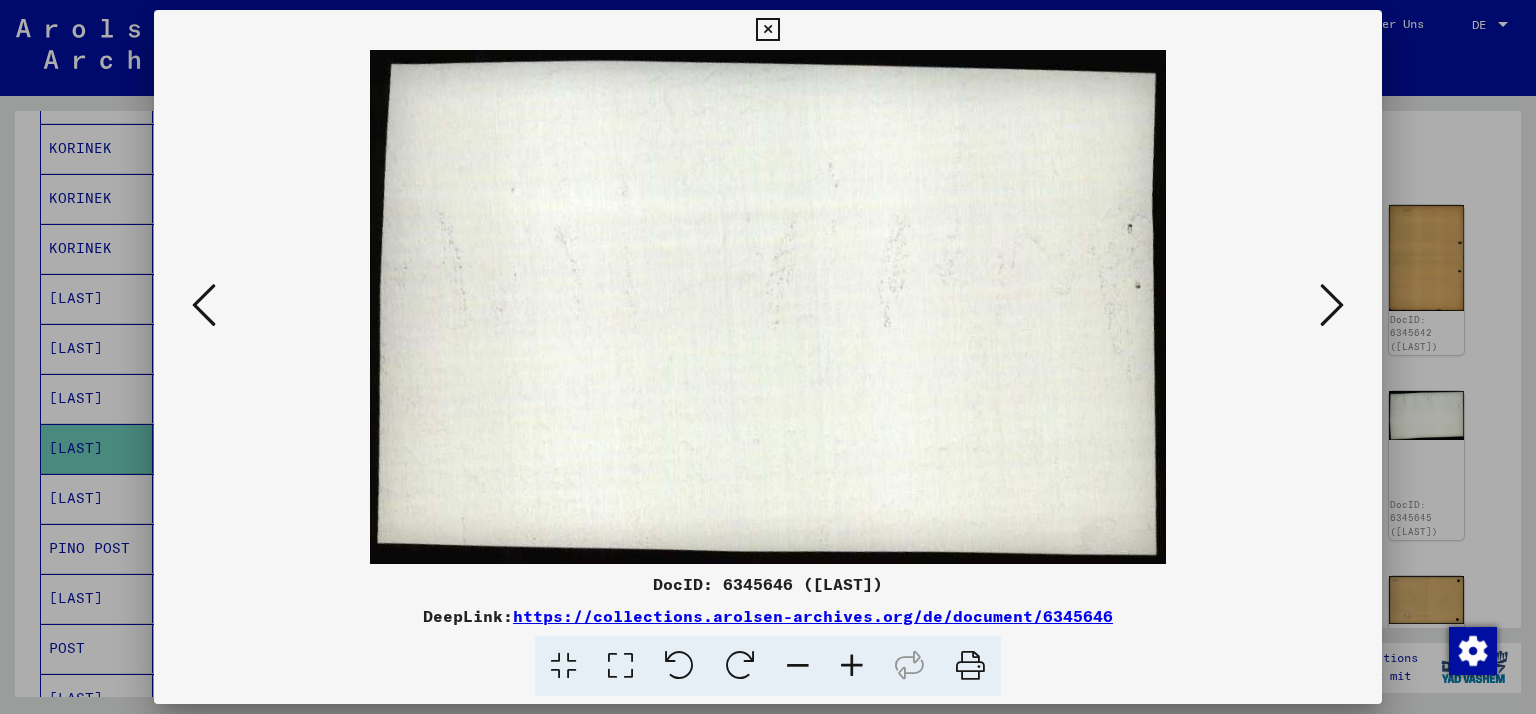 click at bounding box center [1332, 305] 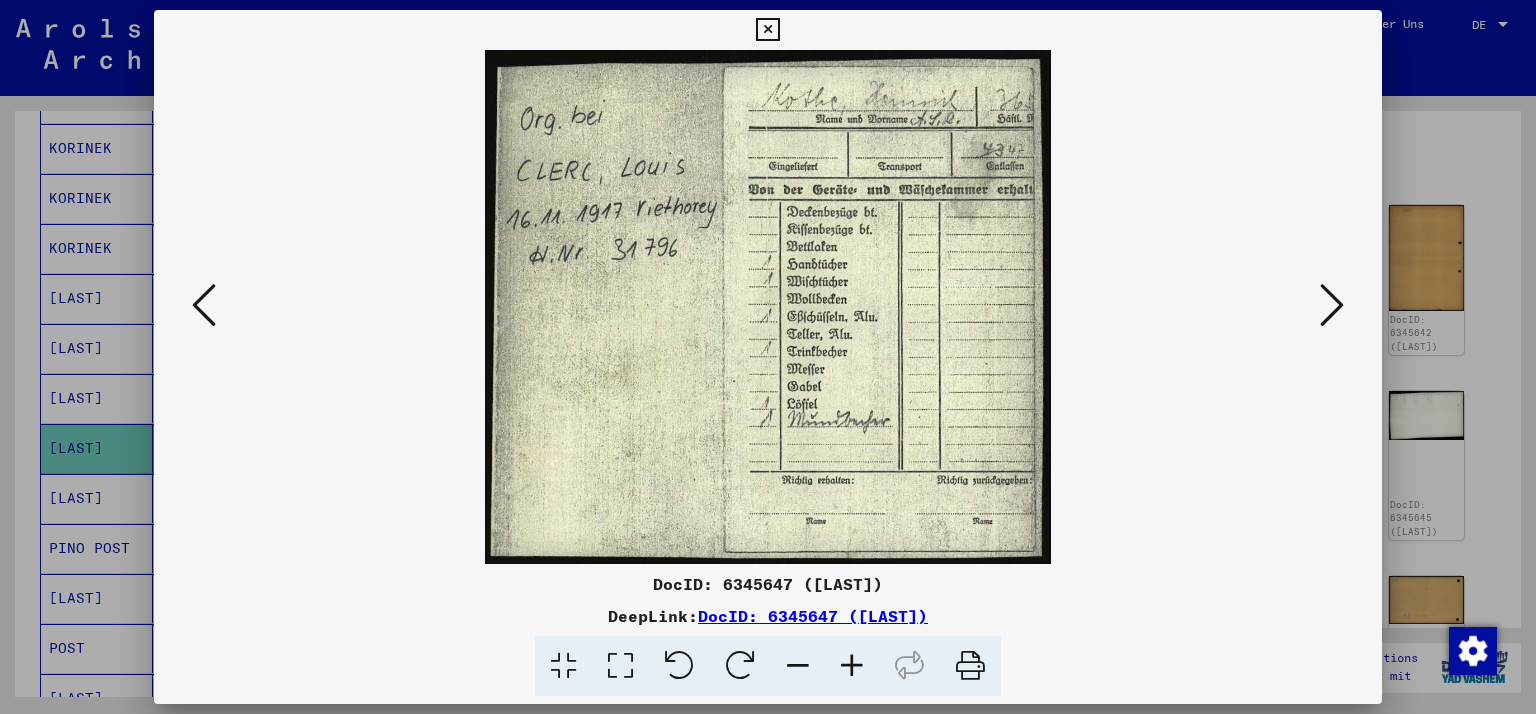 click at bounding box center [1332, 305] 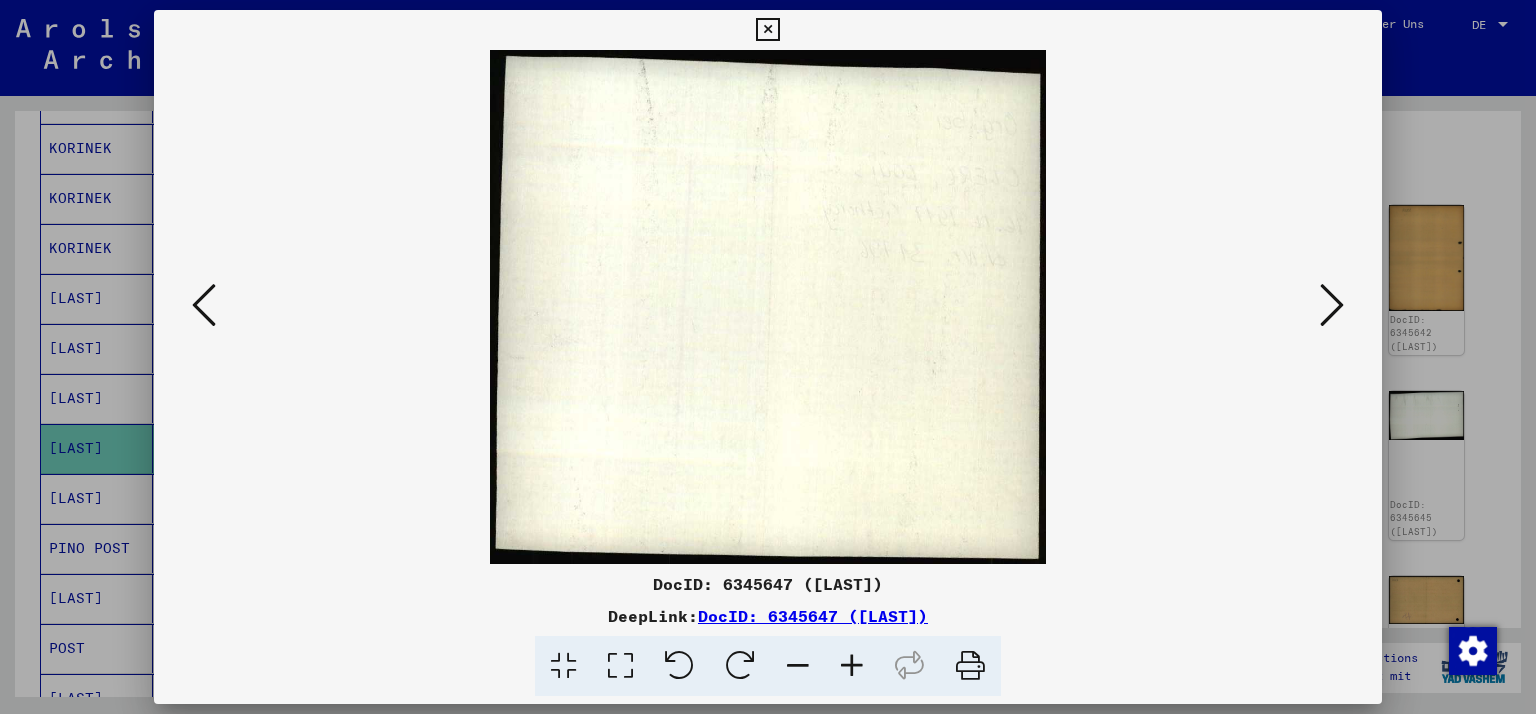 click at bounding box center [1332, 305] 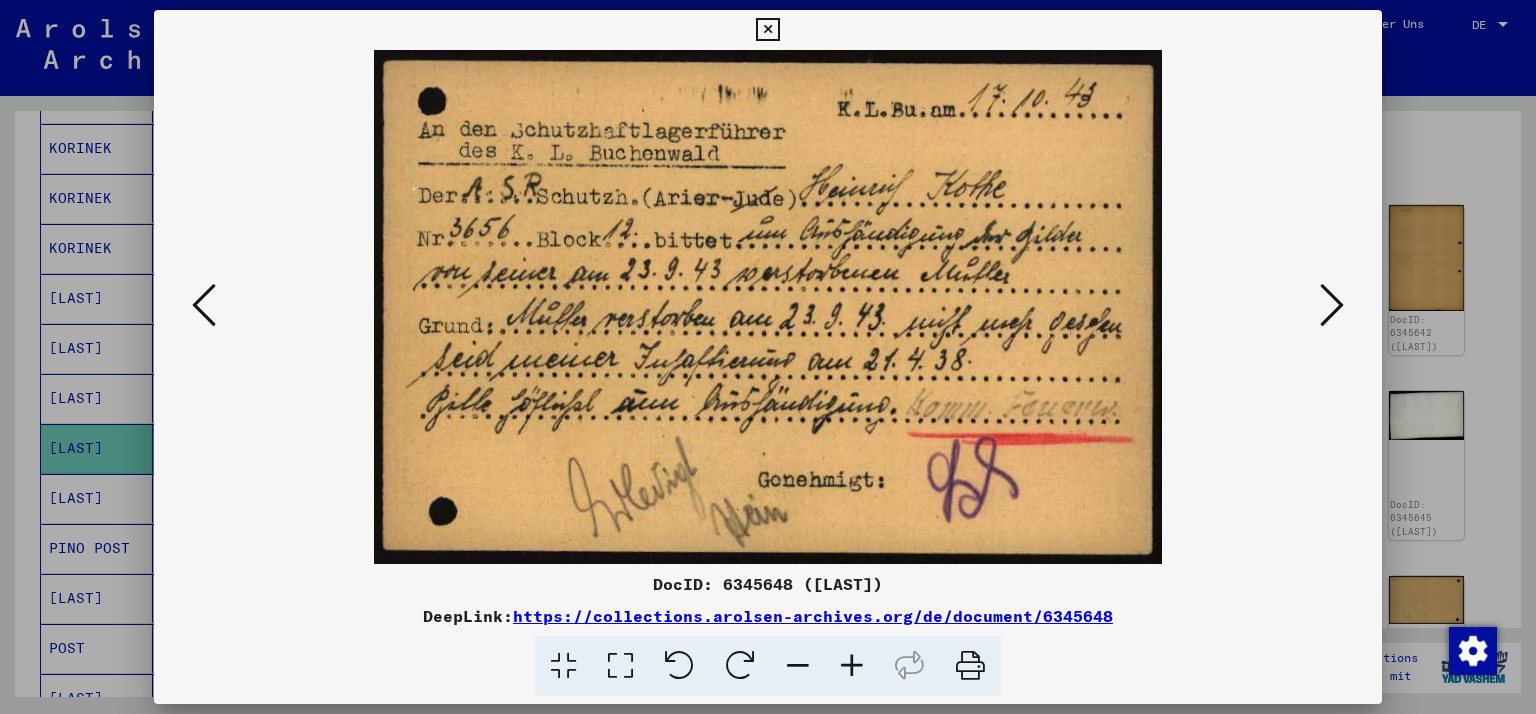click at bounding box center [1332, 305] 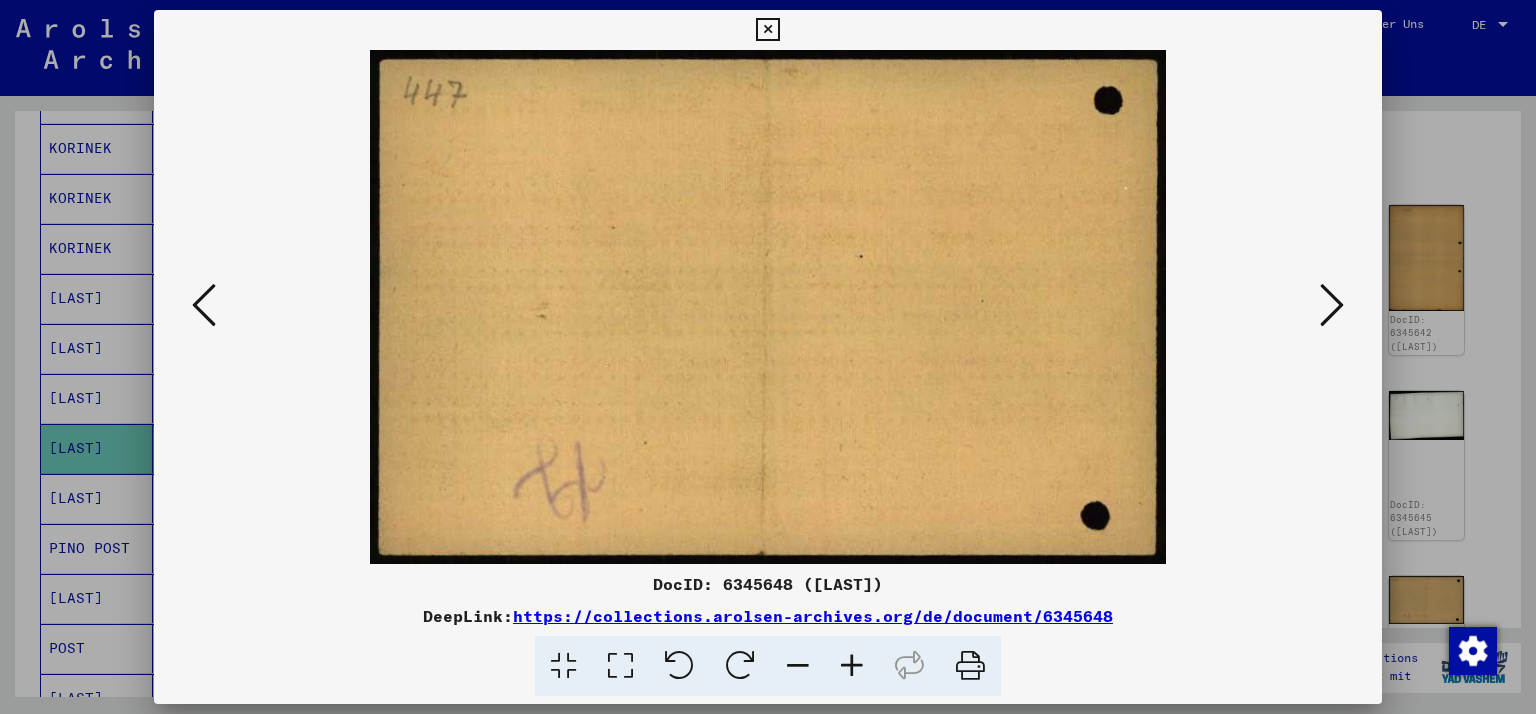 click at bounding box center (1332, 305) 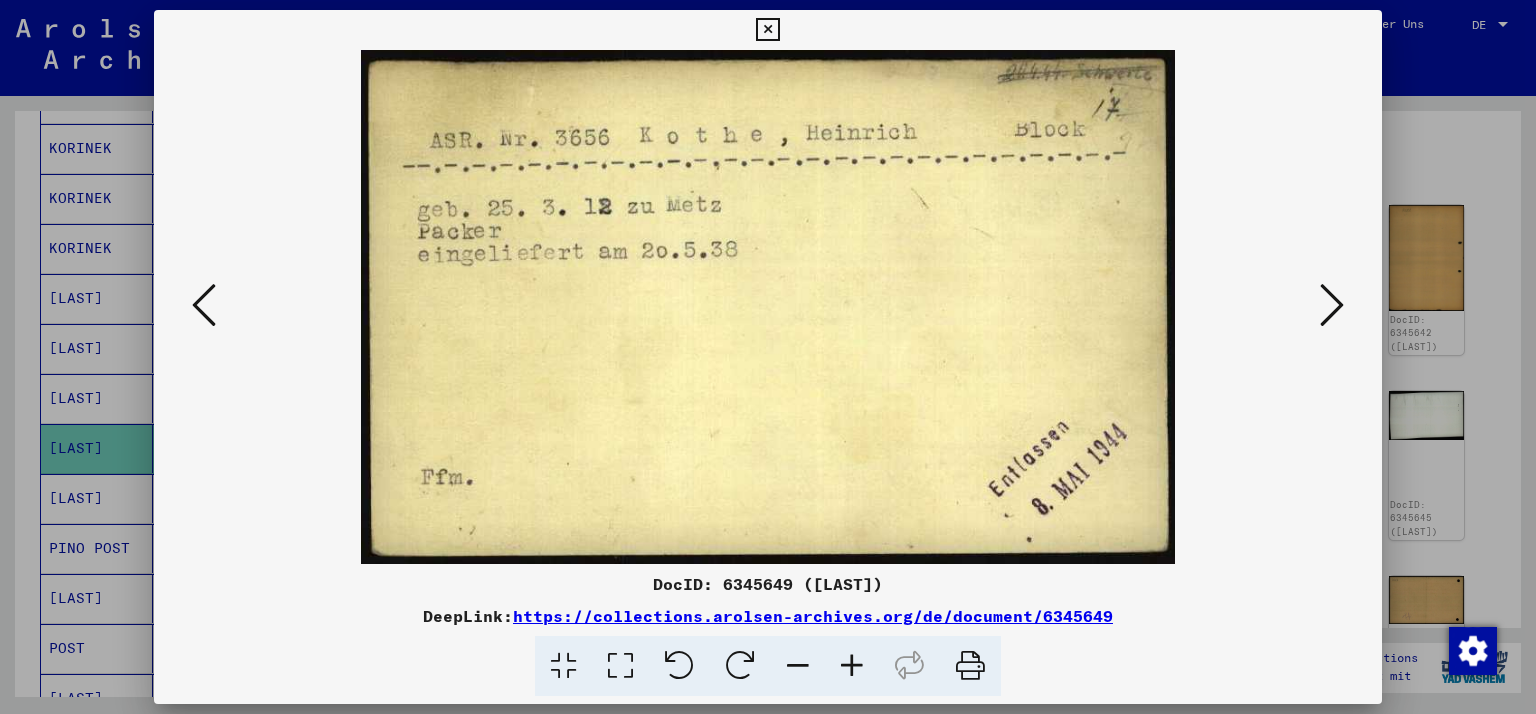 click at bounding box center [1332, 305] 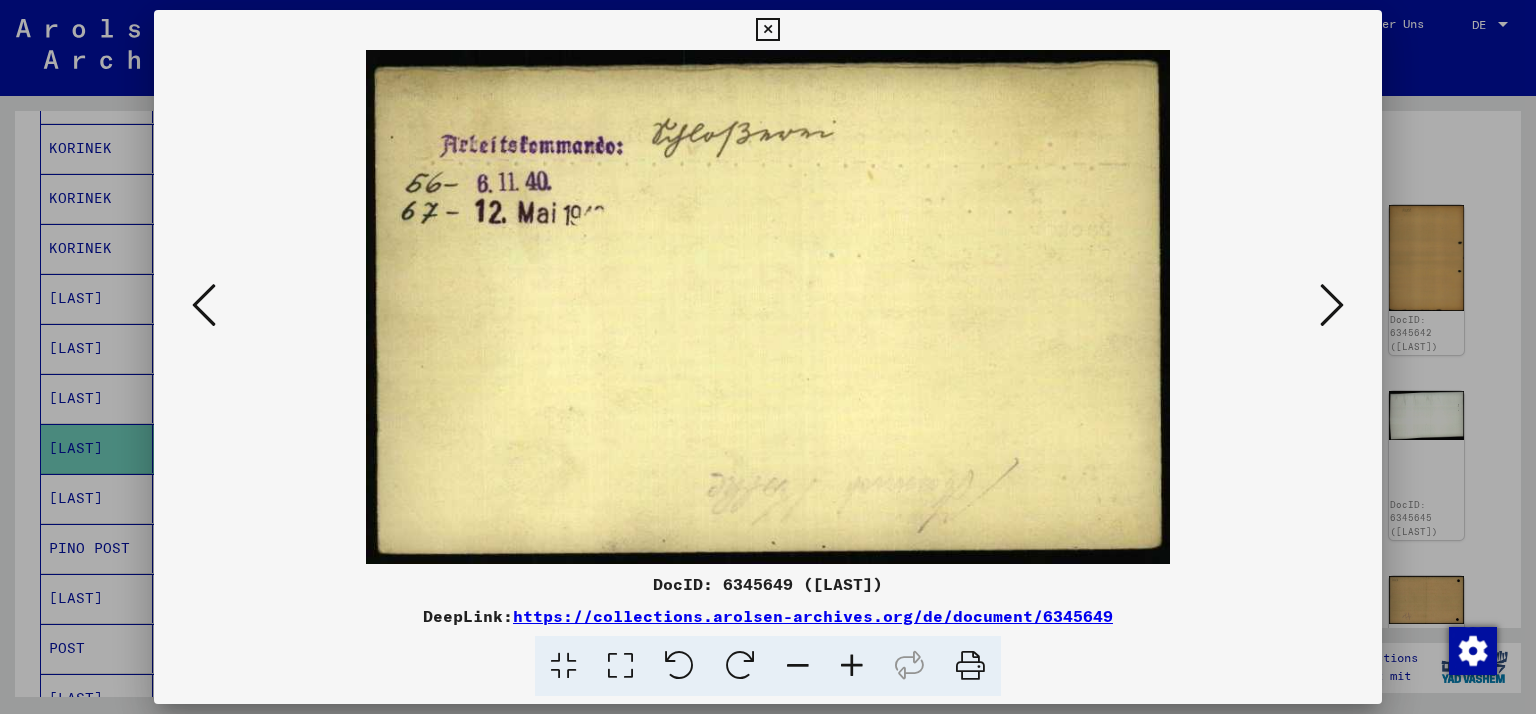 click at bounding box center [1332, 305] 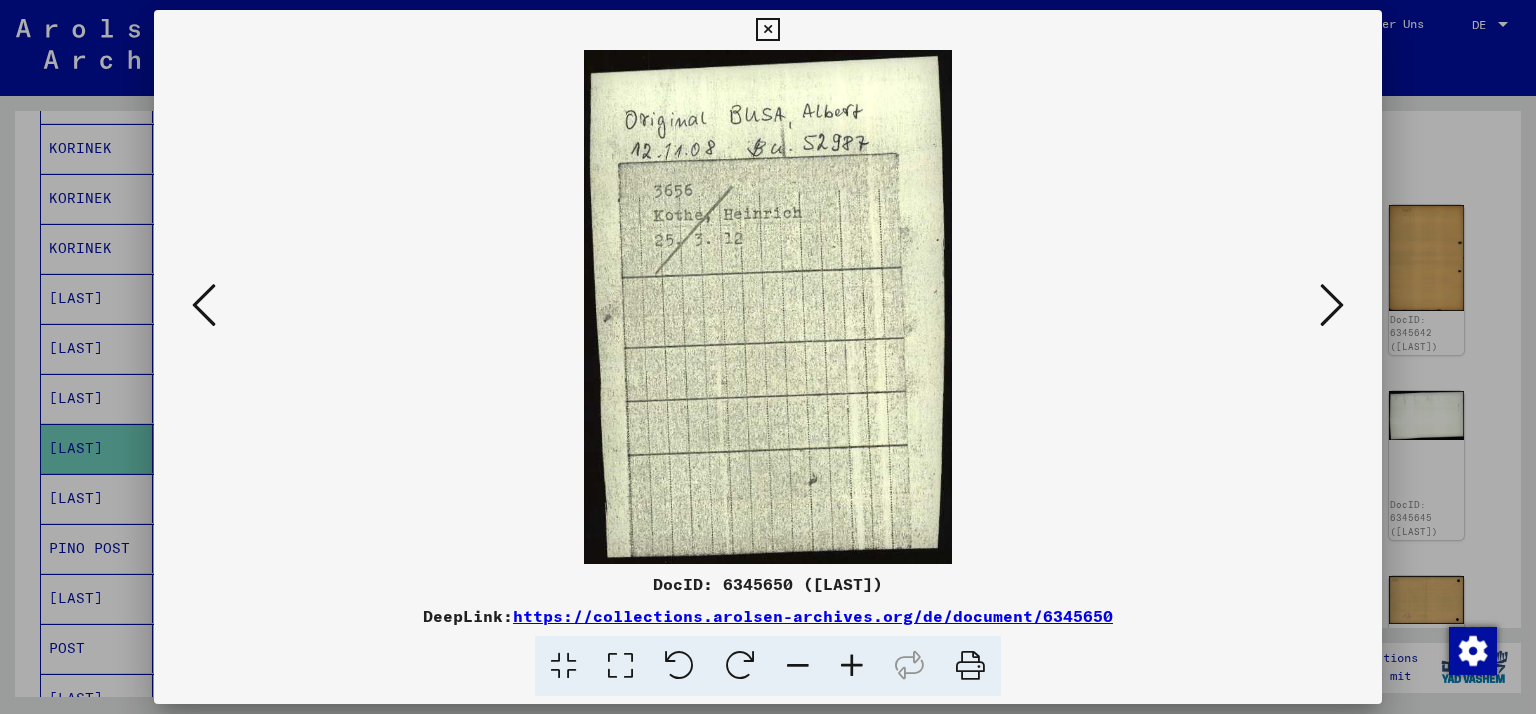 click at bounding box center (1332, 305) 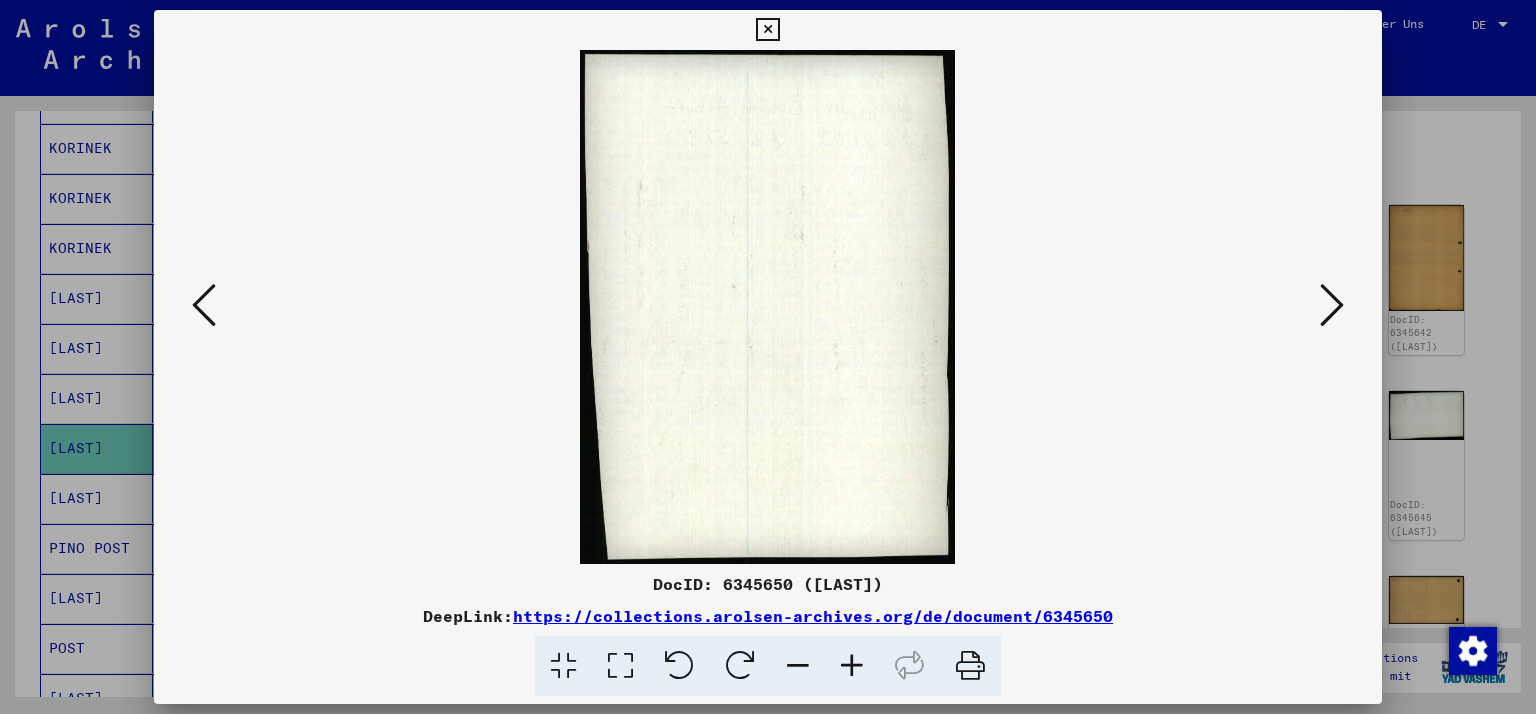 click at bounding box center [1332, 305] 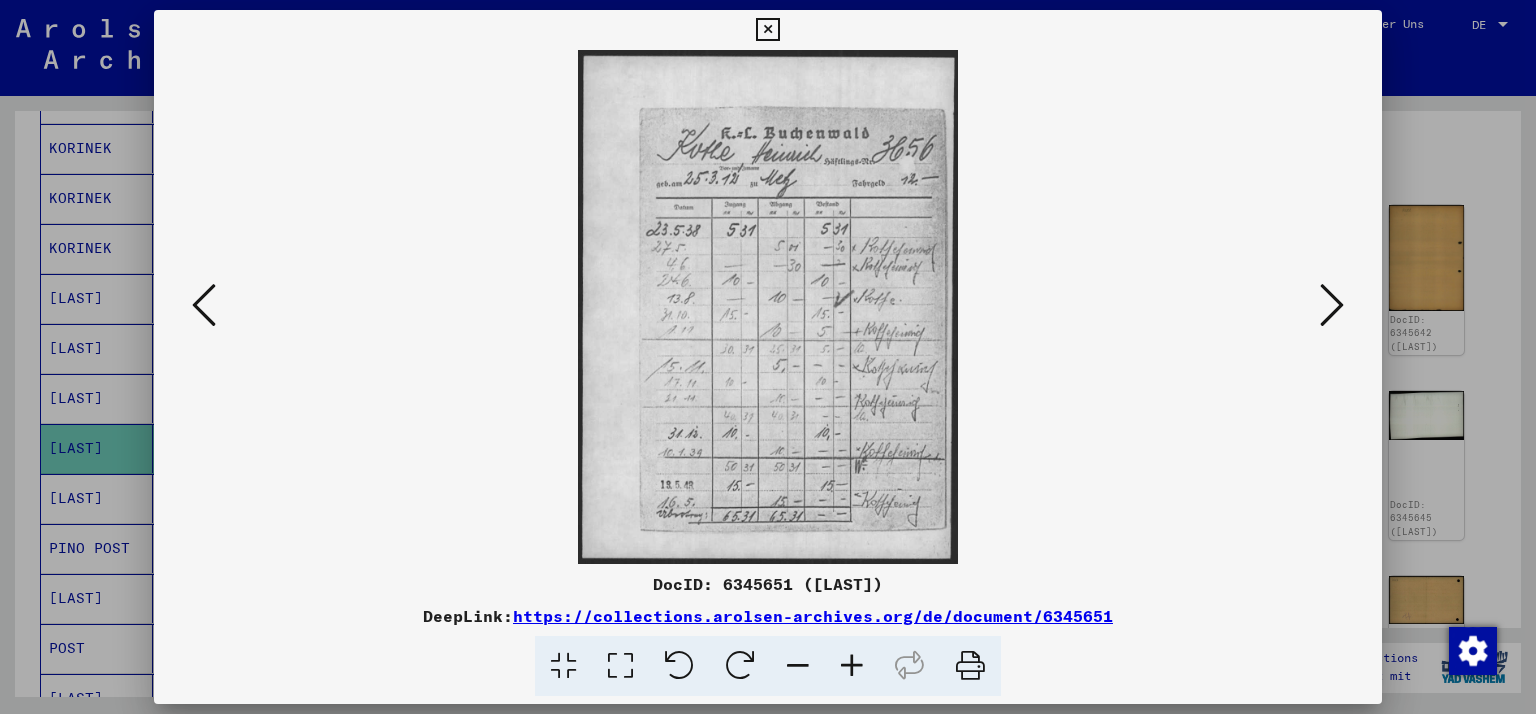 click at bounding box center (1332, 305) 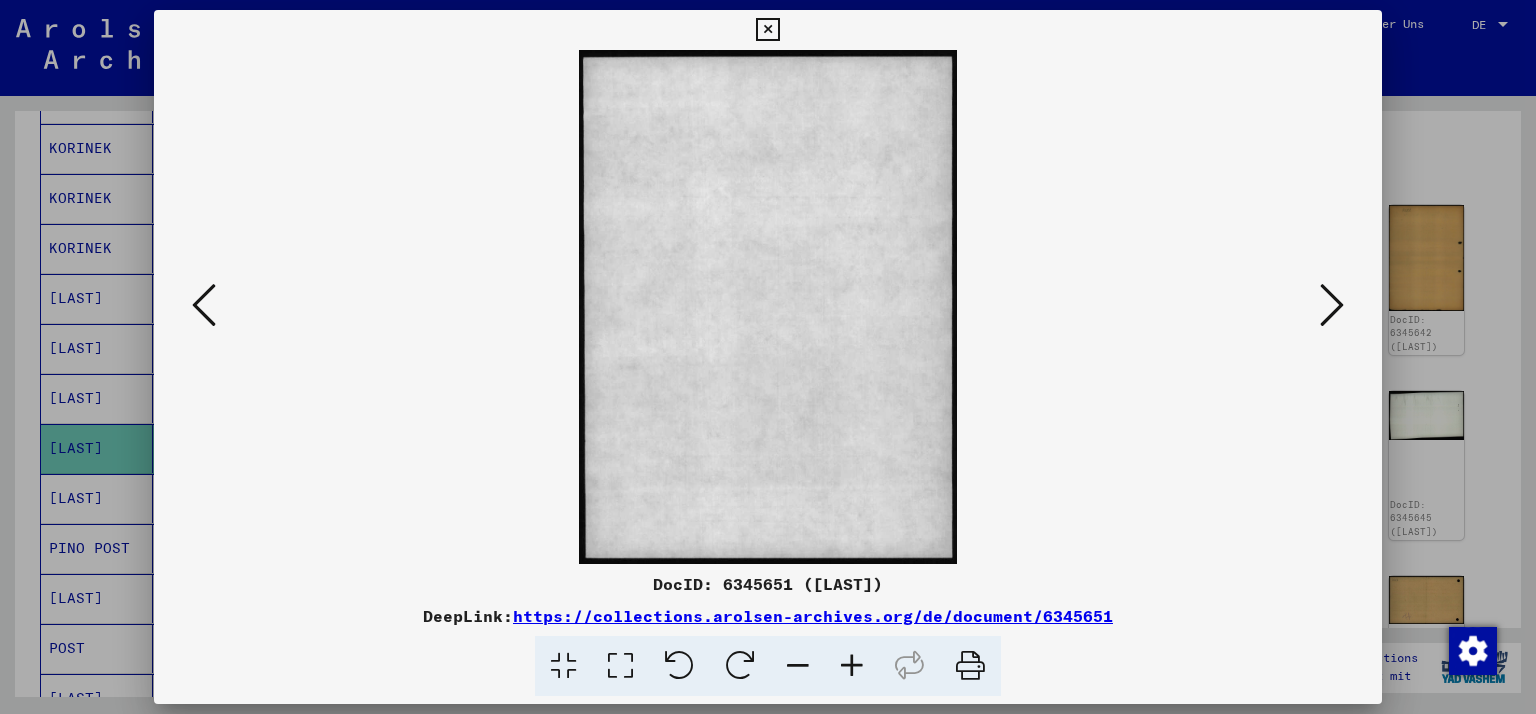 click at bounding box center [1332, 305] 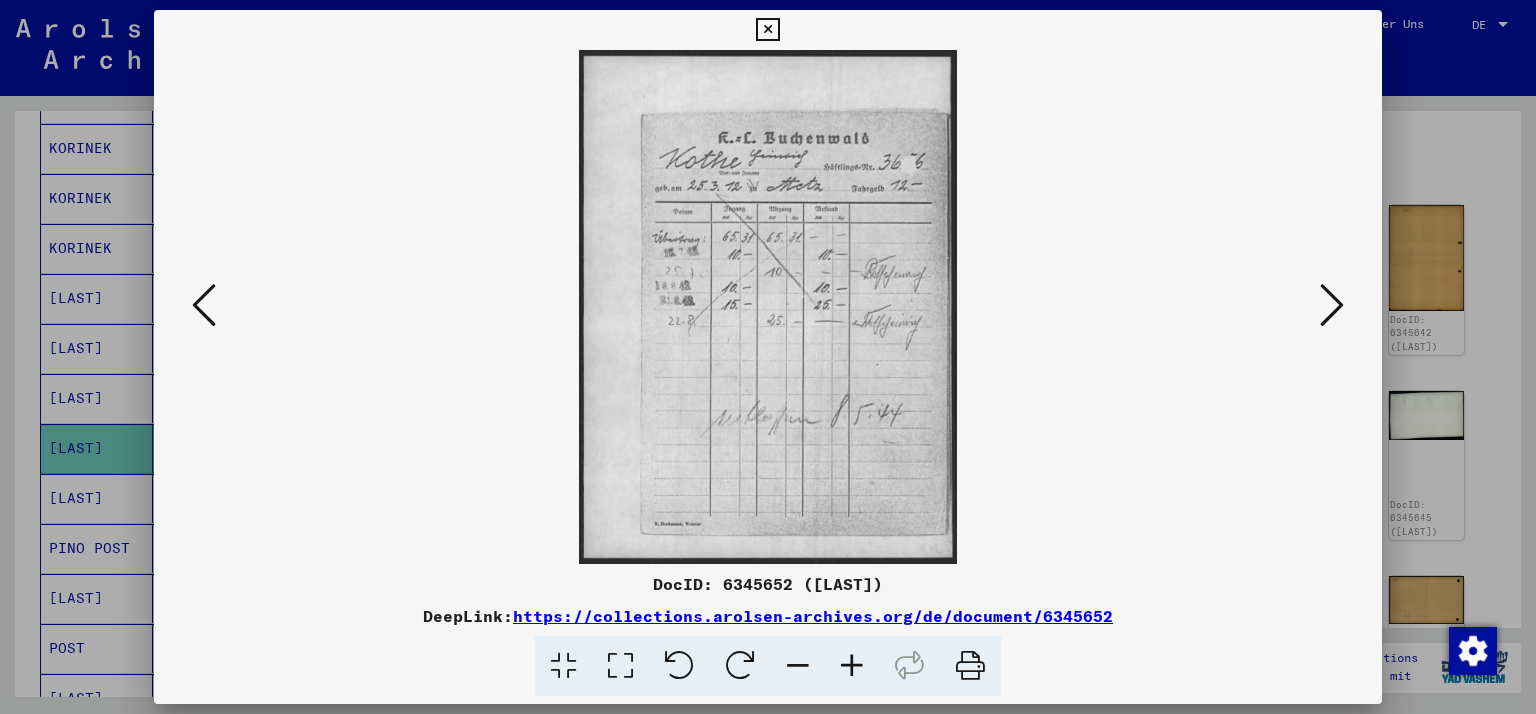 click at bounding box center (1332, 305) 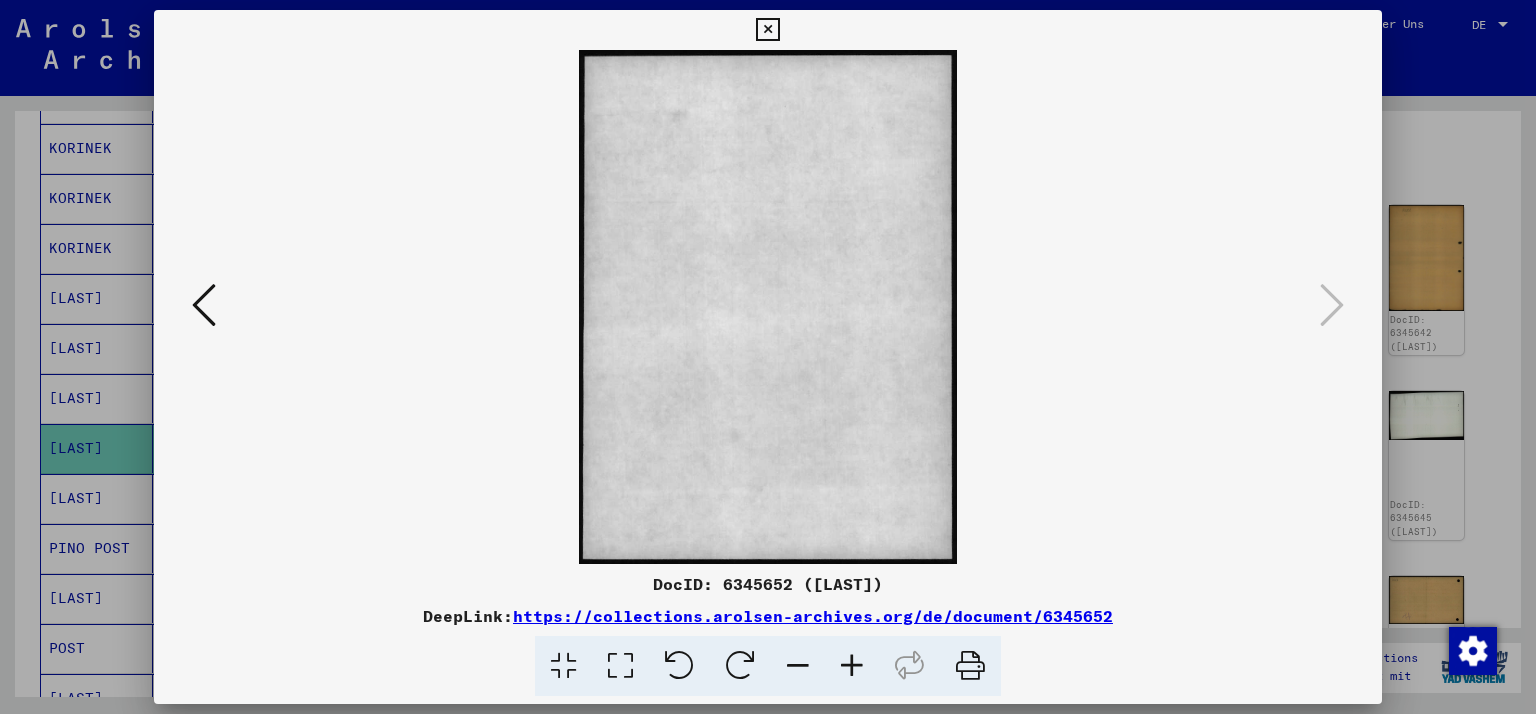 click at bounding box center (767, 30) 